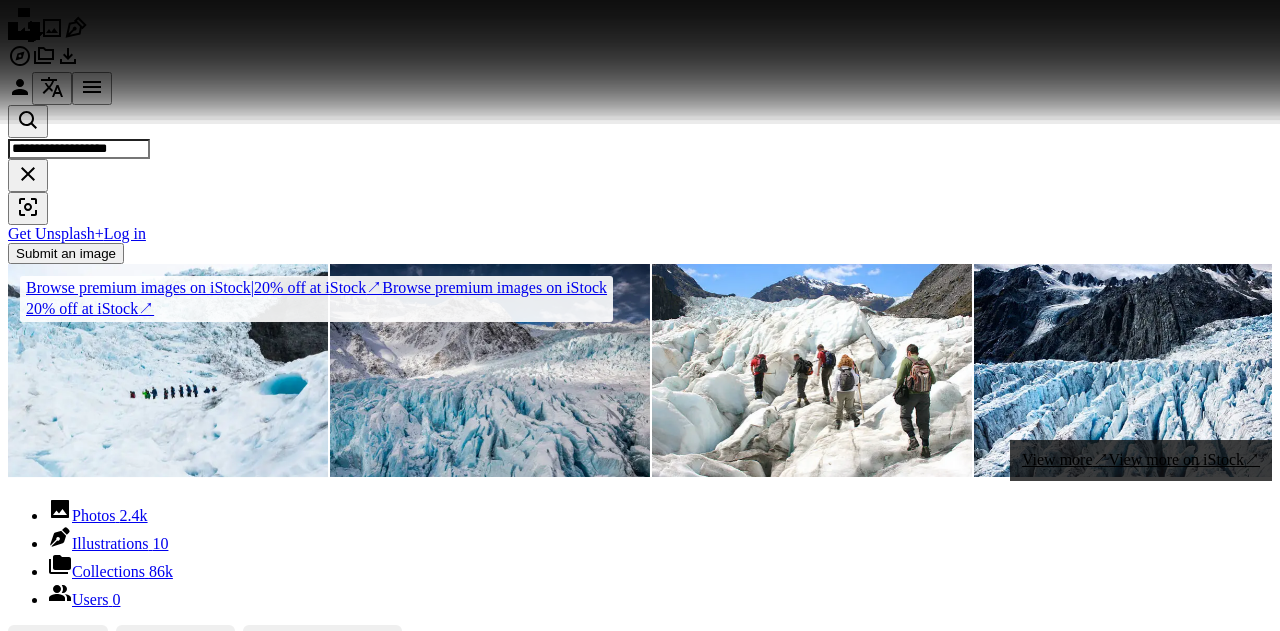 scroll, scrollTop: 6400, scrollLeft: 0, axis: vertical 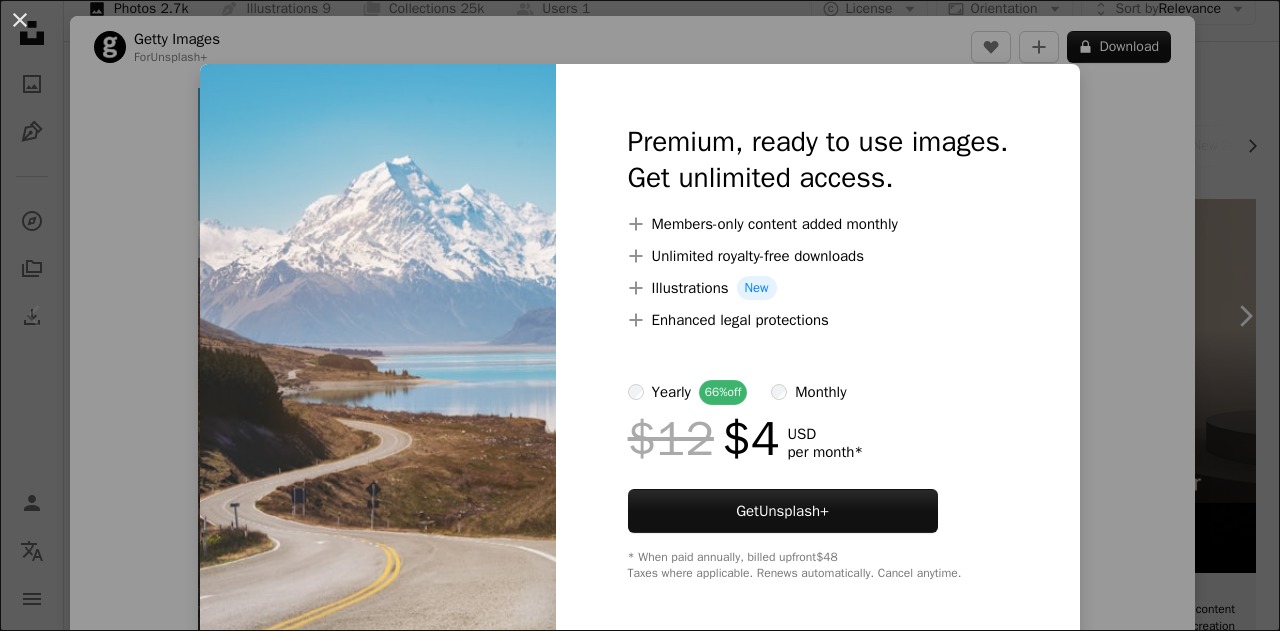 click on "An X shape Premium, ready to use images. Get unlimited access. A plus sign Members-only content added monthly A plus sign Unlimited royalty-free downloads A plus sign Illustrations  New A plus sign Enhanced legal protections yearly 66%  off monthly $12   $4 USD per month * Get  Unsplash+ * When paid annually, billed upfront  $48 Taxes where applicable. Renews automatically. Cancel anytime." at bounding box center (640, 315) 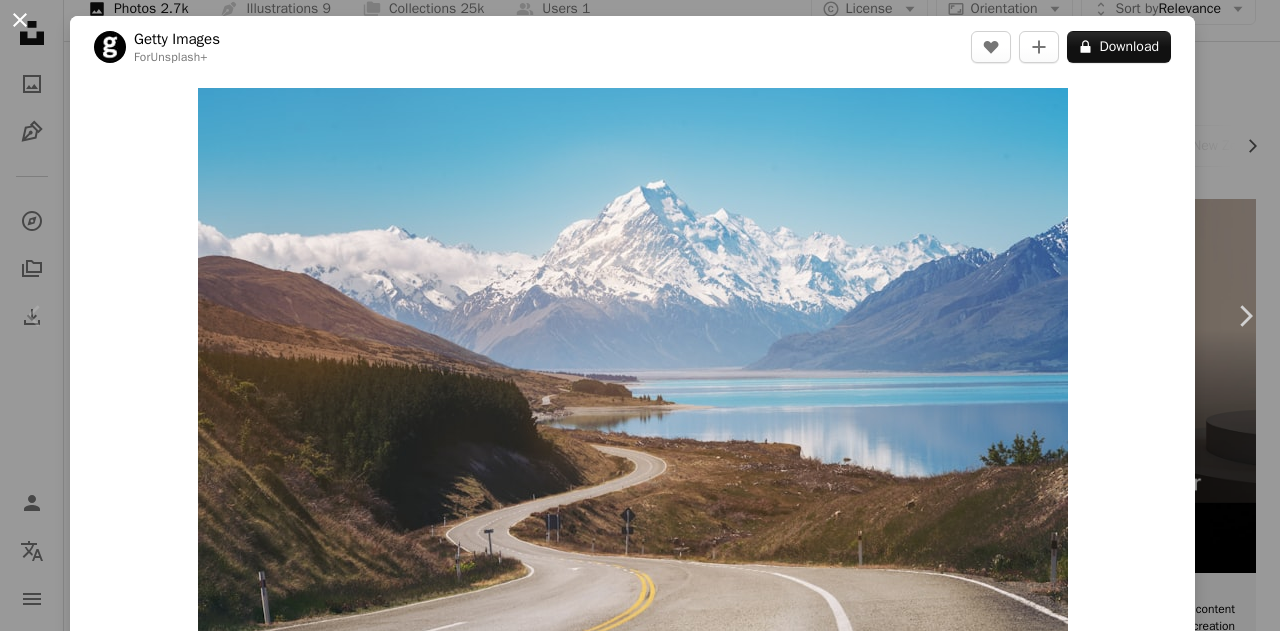 click on "An X shape" at bounding box center [20, 20] 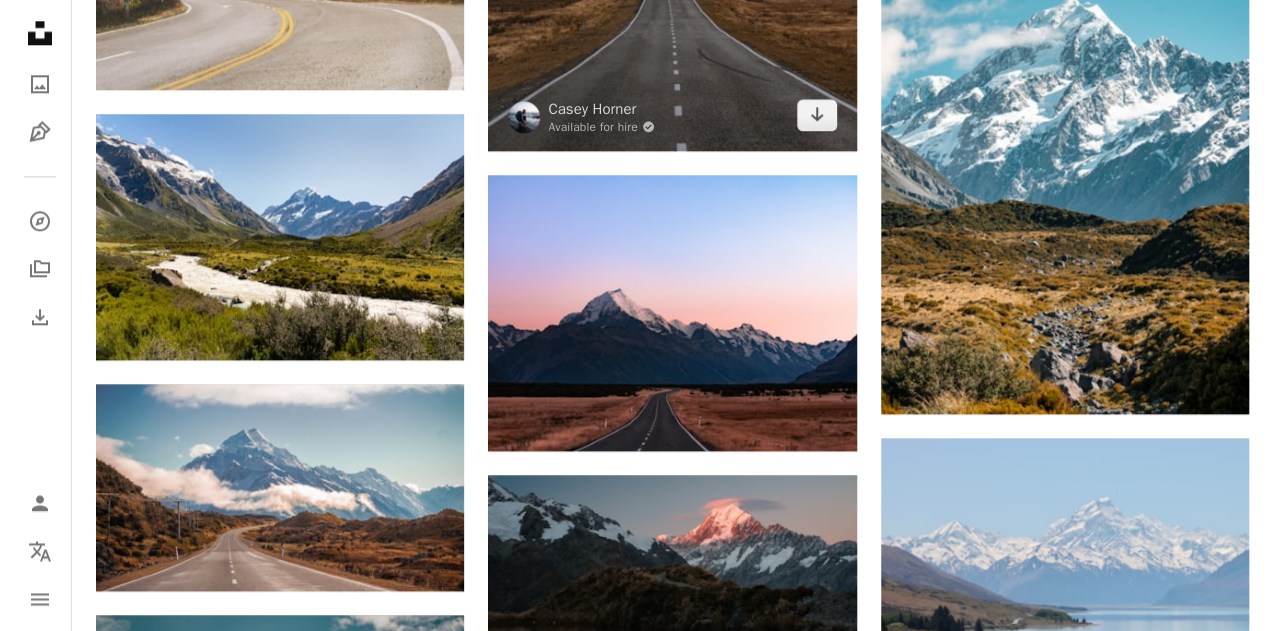 scroll, scrollTop: 1200, scrollLeft: 0, axis: vertical 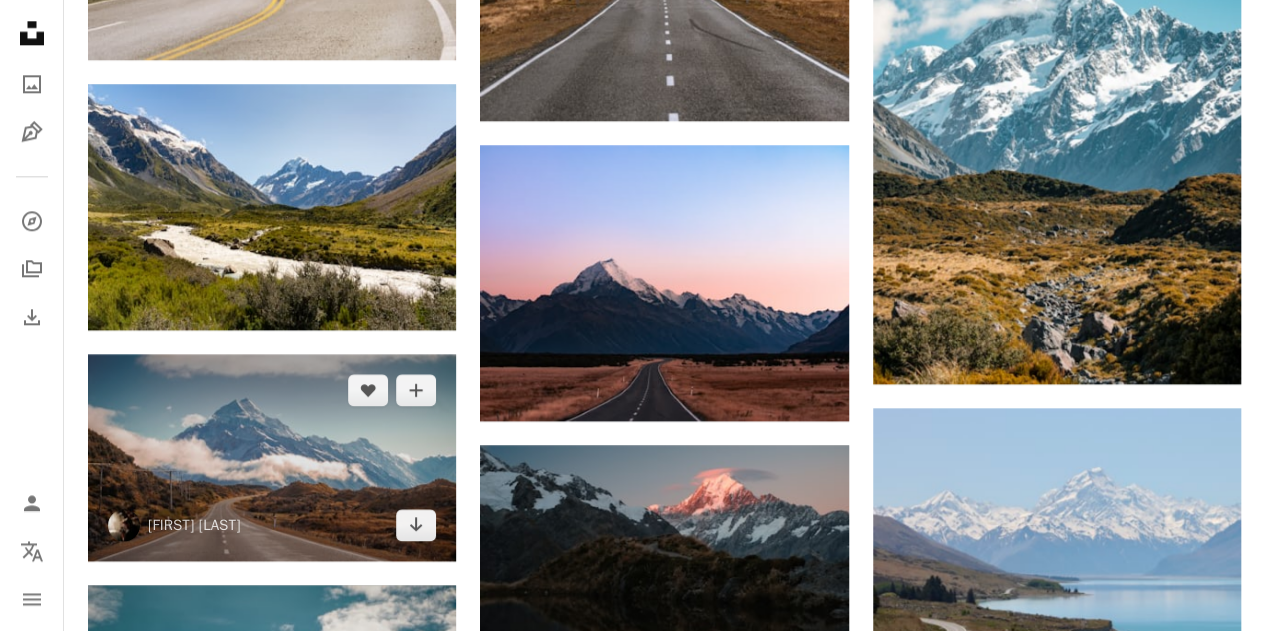 click at bounding box center [272, 457] 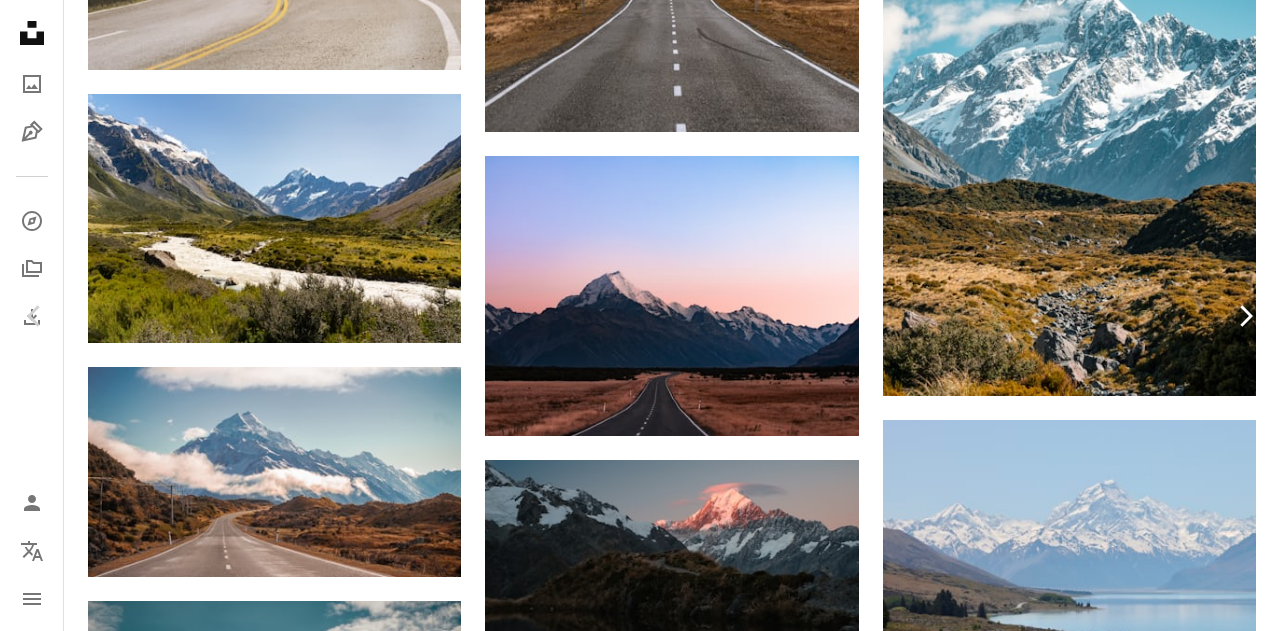 click on "Chevron right" at bounding box center (1245, 316) 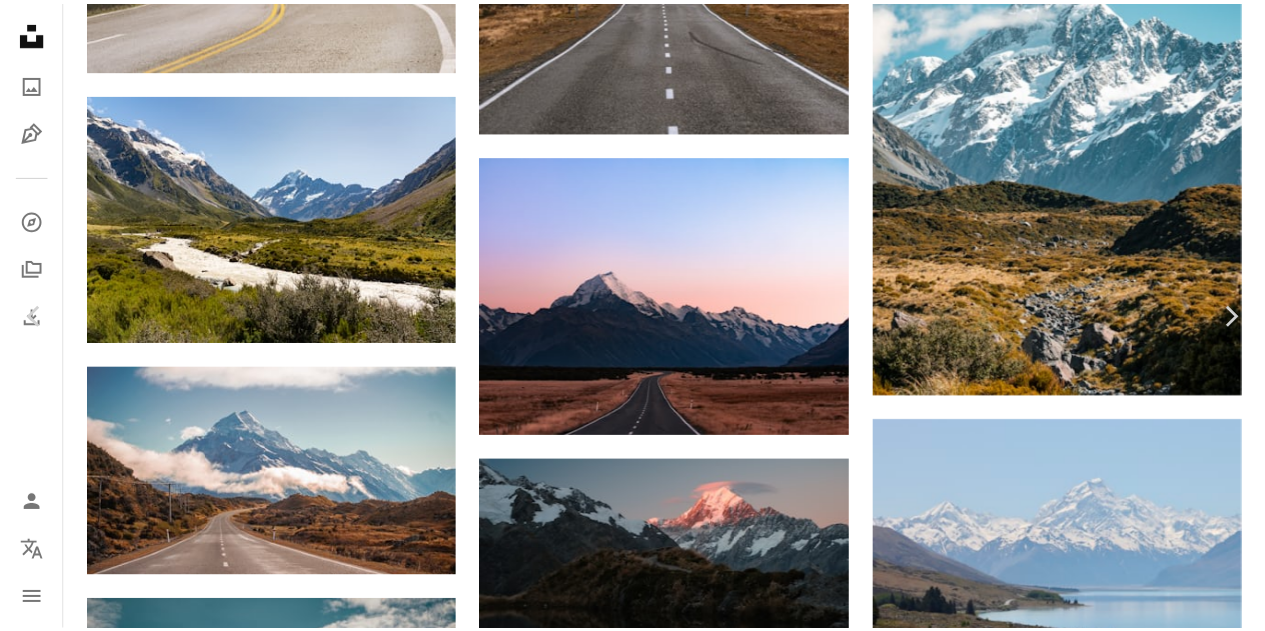 scroll, scrollTop: 200, scrollLeft: 0, axis: vertical 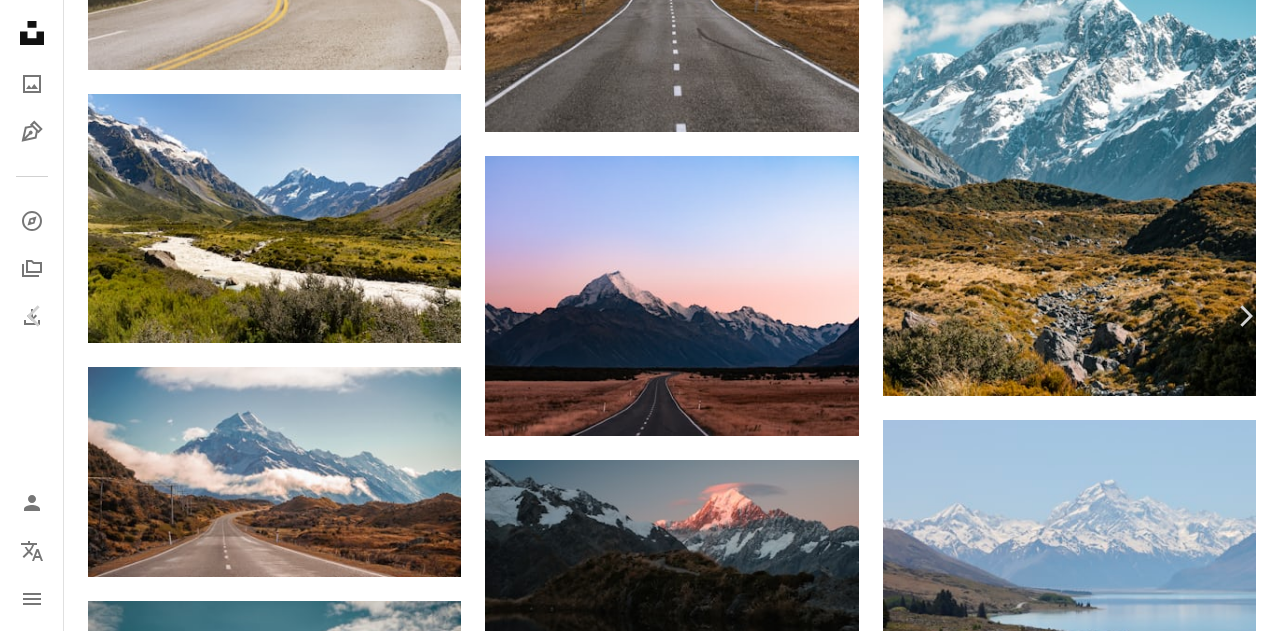 click on "A heart A plus sign Download free Chevron down Zoom in Views 701,974 Downloads 9,859 A forward-right arrow Share Info icon Info More Actions Alpen glow on magical Mount Cook, Aoraki, New Zealand. Visit my website: https://[WEBSITE].com/sunset-over-mt-cook-new-zealand/ A map marker Mount Cook, Neuseeland Calendar outlined Published on March 12, 2020 Camera FUJIFILM, X-T3 Safety Free to use under the Unsplash License sunset new zealand reflection landscape photography fujifilm nature photography mount cook outdoor photography aoraki black animal bird snow ice outdoors mountain range glacier peak Free images Browse premium related images on iStock | Save 20% with code UNSPLASH20 View more on iStock ↗ Related images A heart A plus sign [FIRST] [LAST] Arrow pointing down A heart A plus sign [FIRST] [LAST] Arrow pointing down A heart A plus sign [FIRST] [LAST] Available for hire A heart For" at bounding box center [640, 3426] 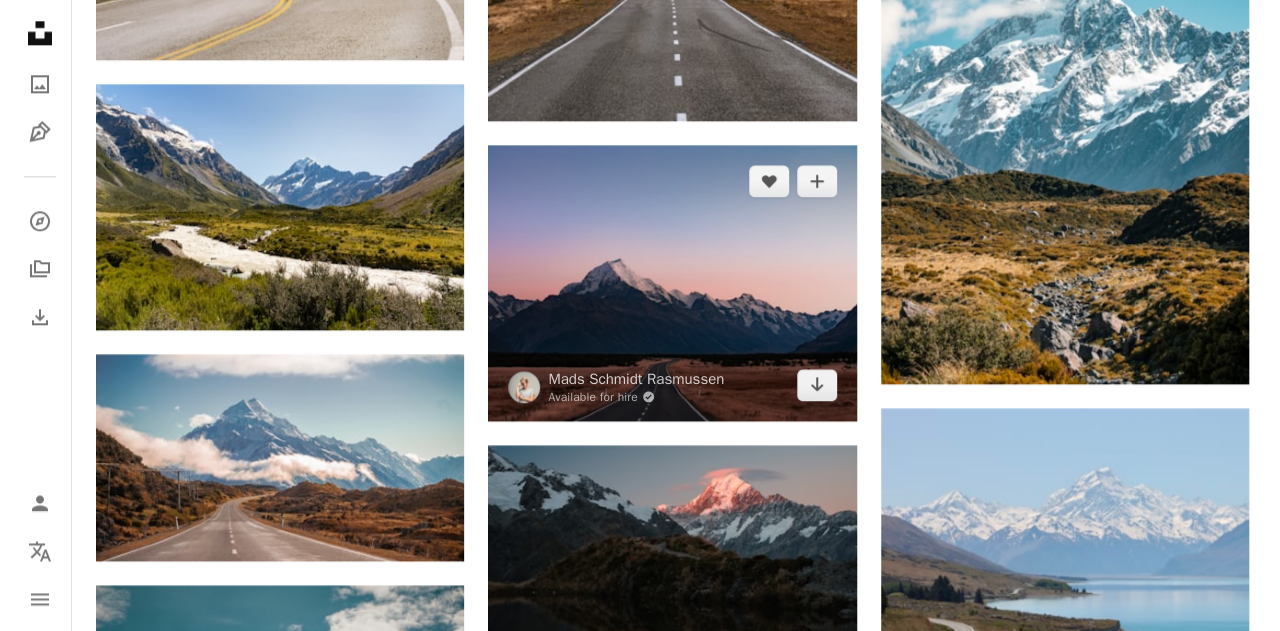 scroll, scrollTop: 1500, scrollLeft: 0, axis: vertical 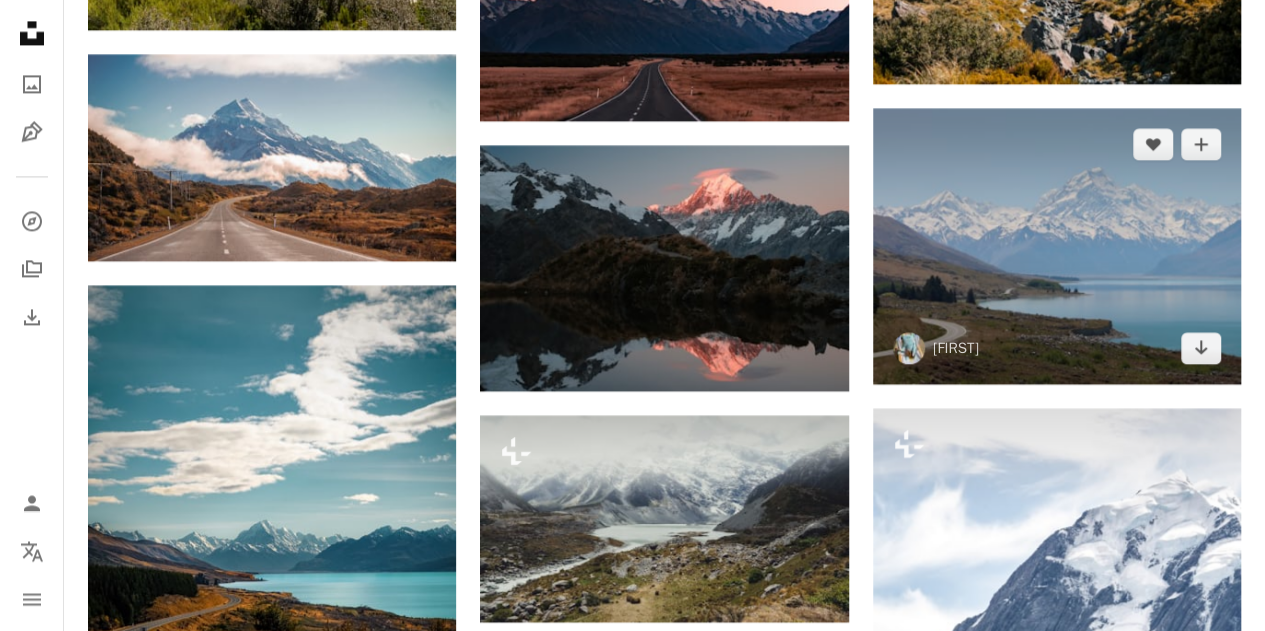 click at bounding box center [1057, 246] 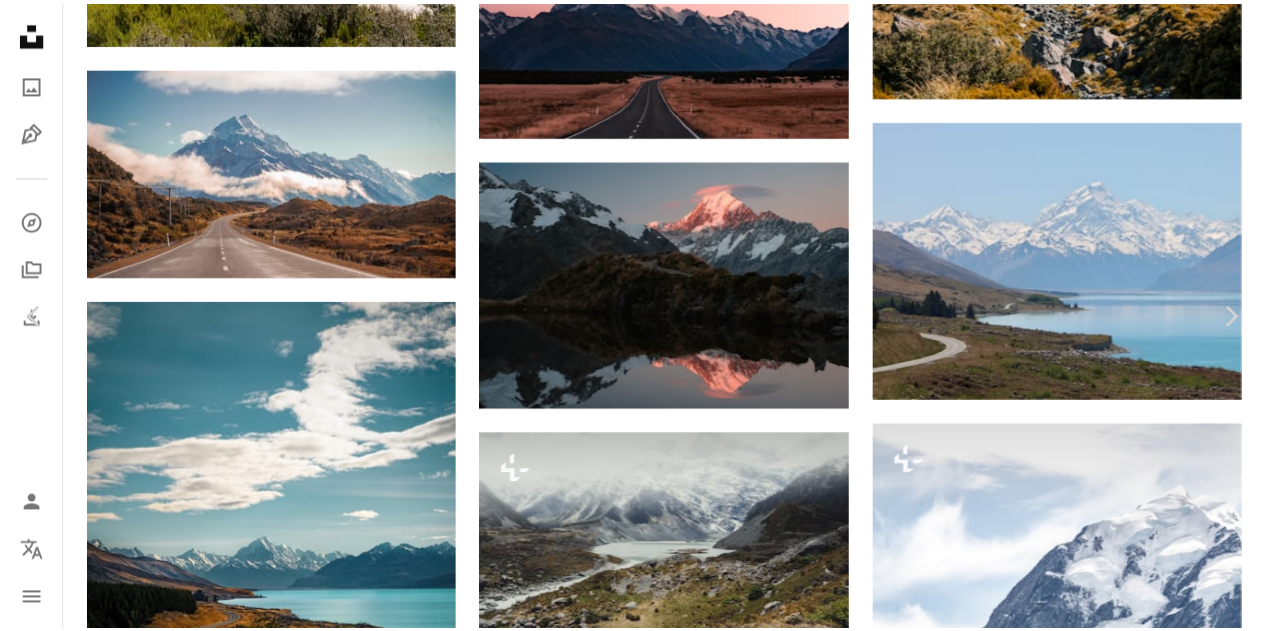 scroll, scrollTop: 0, scrollLeft: 0, axis: both 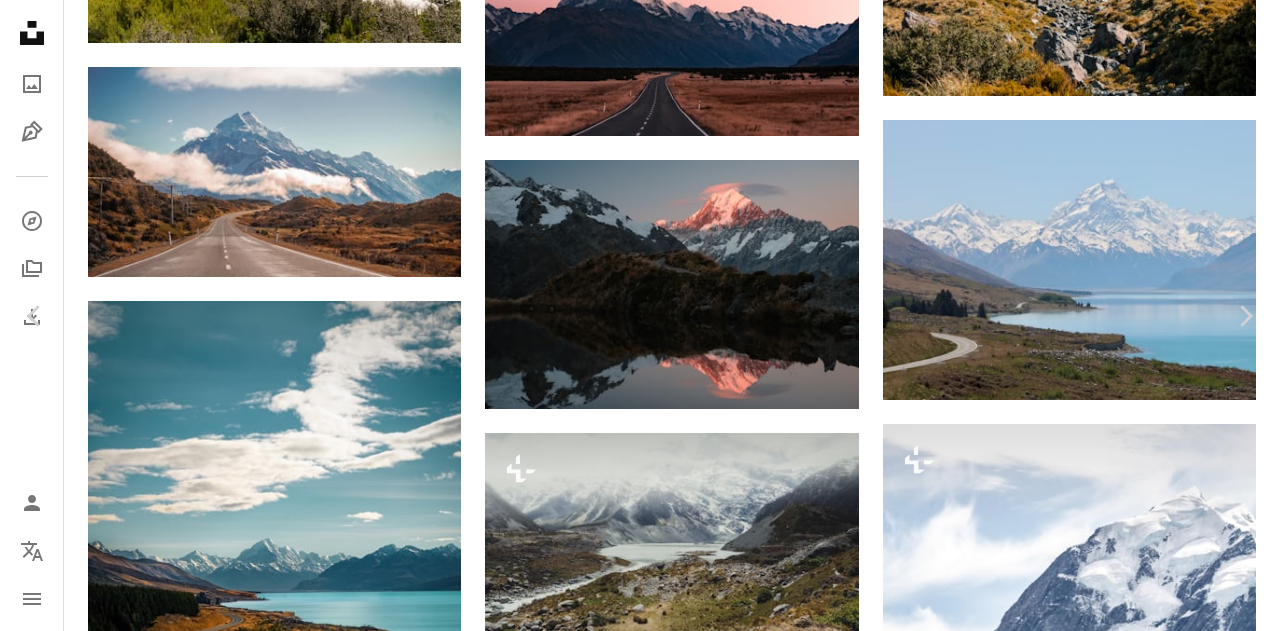 click on "Download free" at bounding box center [1081, 2858] 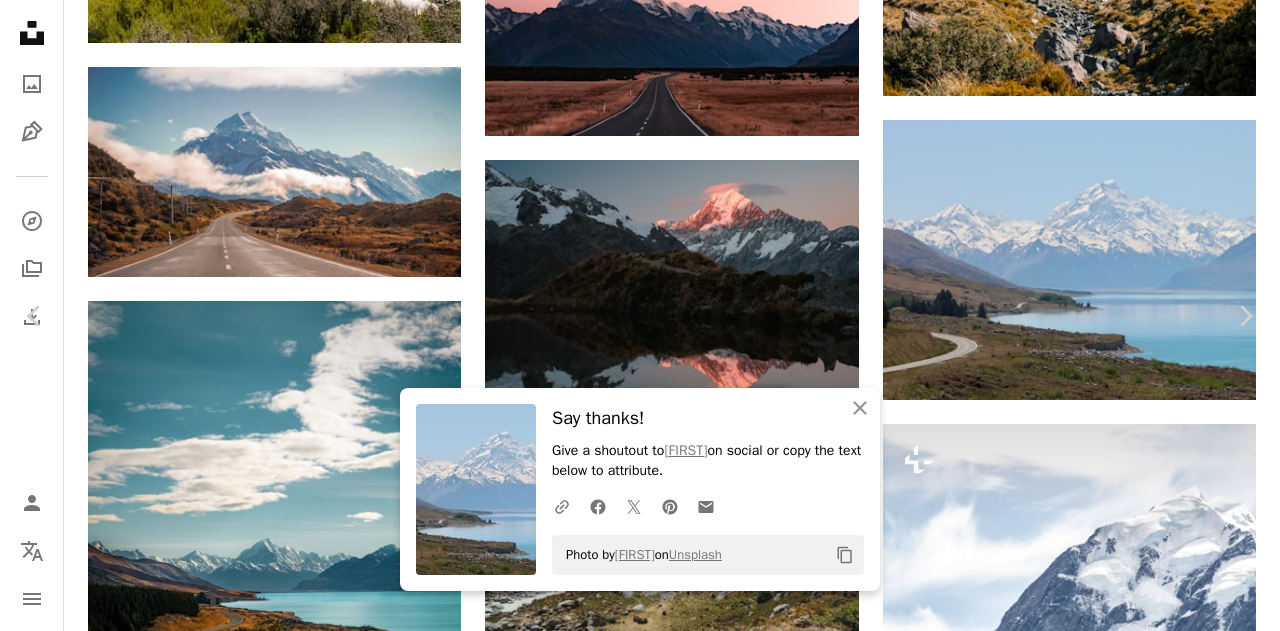 click on "A heart A plus sign Download free Chevron down Zoom in Views 57,067 Downloads 363 A forward-right arrow Share Info icon Info More Actions Mount cook🇳🇿 A map marker Mount Cook, Canterbury, New Zealand Calendar outlined Published on December 21, 2023 Camera Canon, EOS 90D Safety Free to use under the Unsplash License lake new zealand canterbury mount cook blue road scenery ice outdoors mountain range peak teal Free stock photos Browse premium related images on iStock | Save 20% with code UNSPLASH20 View more on iStock ↗ Related images A heart A plus sign Tyler Lastovich Arrow pointing down A heart A plus sign NIR HIMI Available for hire A checkmark inside of a circle Arrow pointing down A heart" at bounding box center [640, 3126] 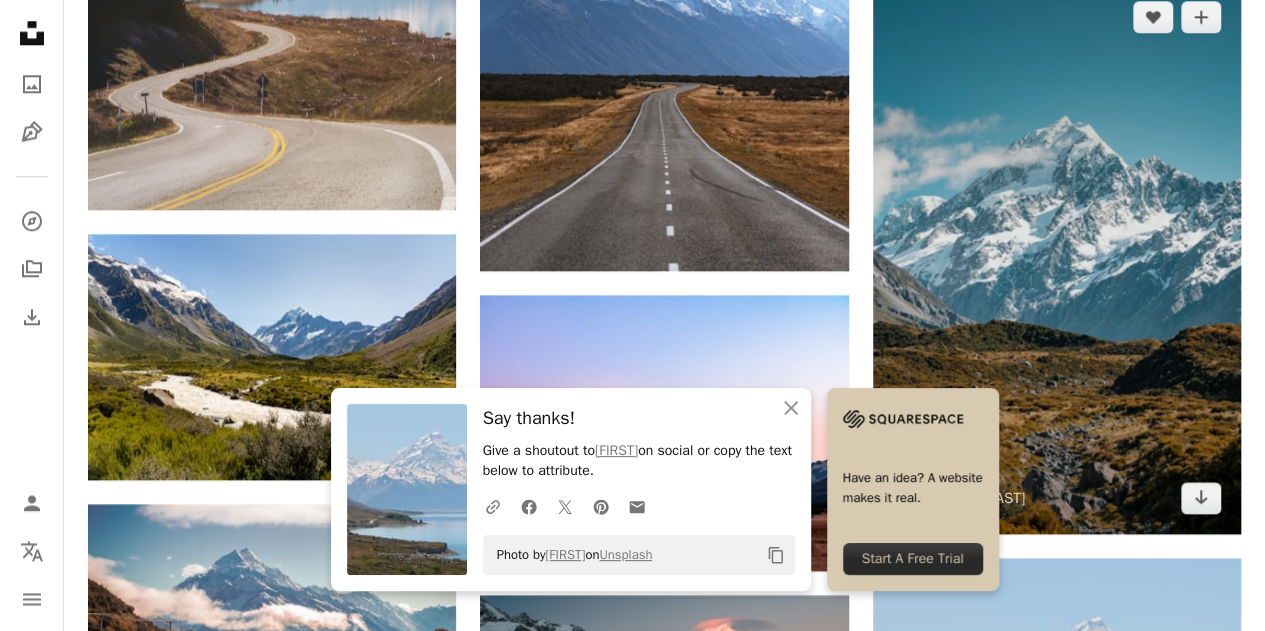 scroll, scrollTop: 900, scrollLeft: 0, axis: vertical 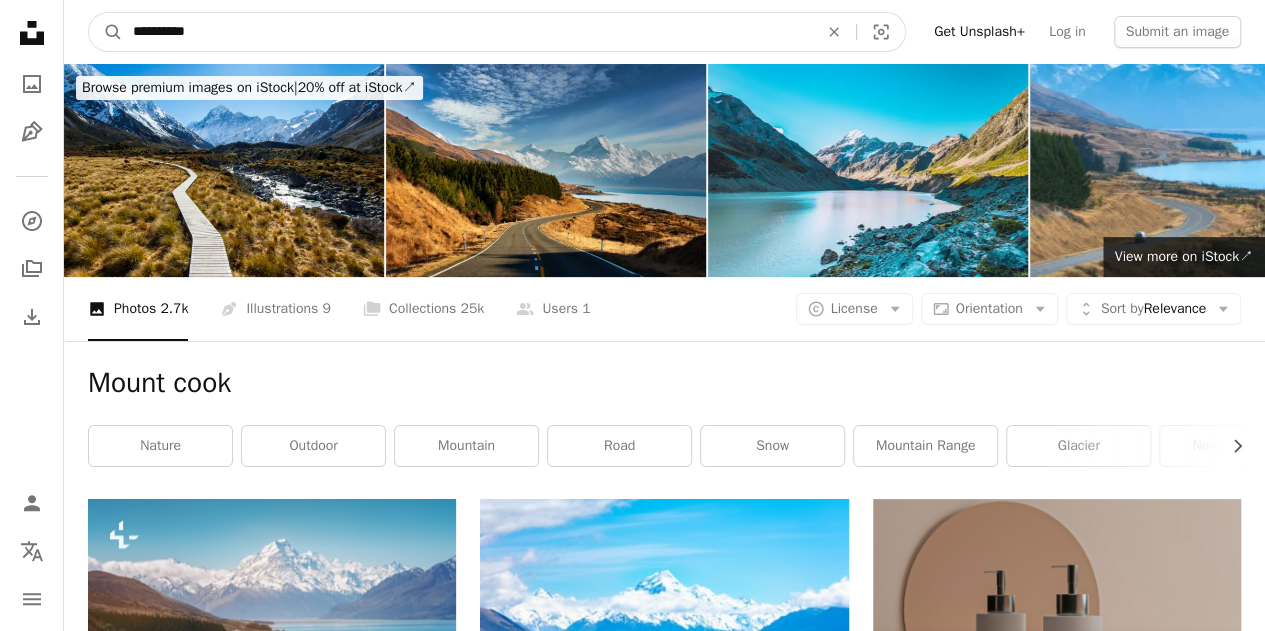 click on "**********" at bounding box center [467, 32] 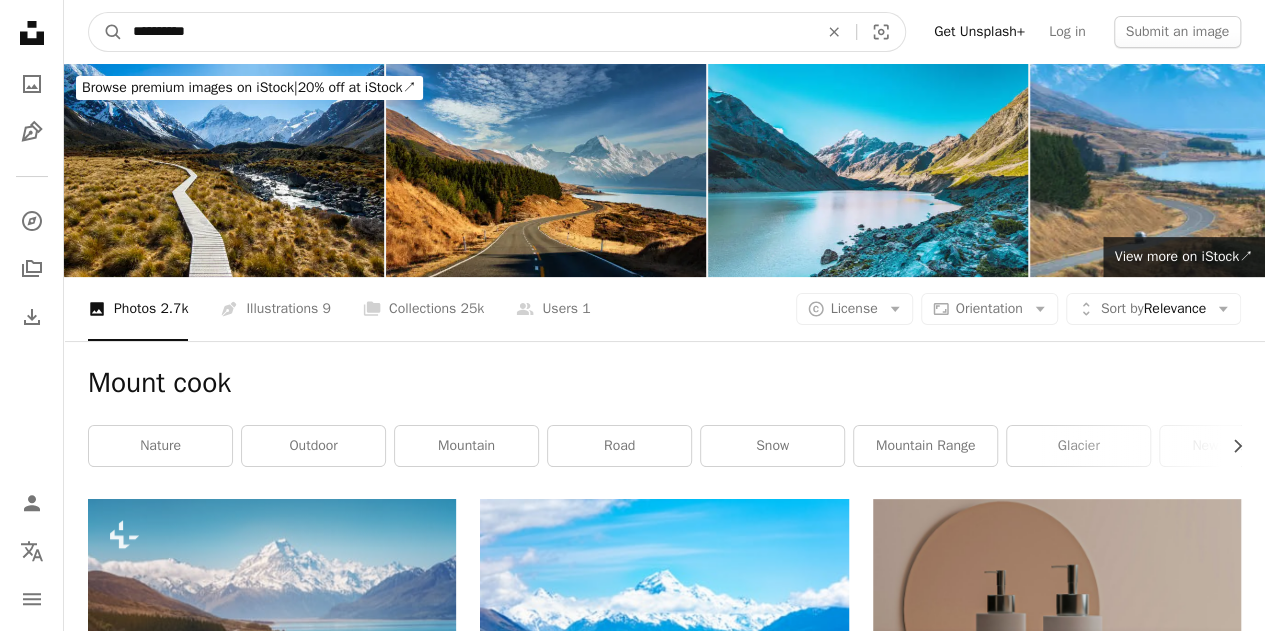 paste on "*" 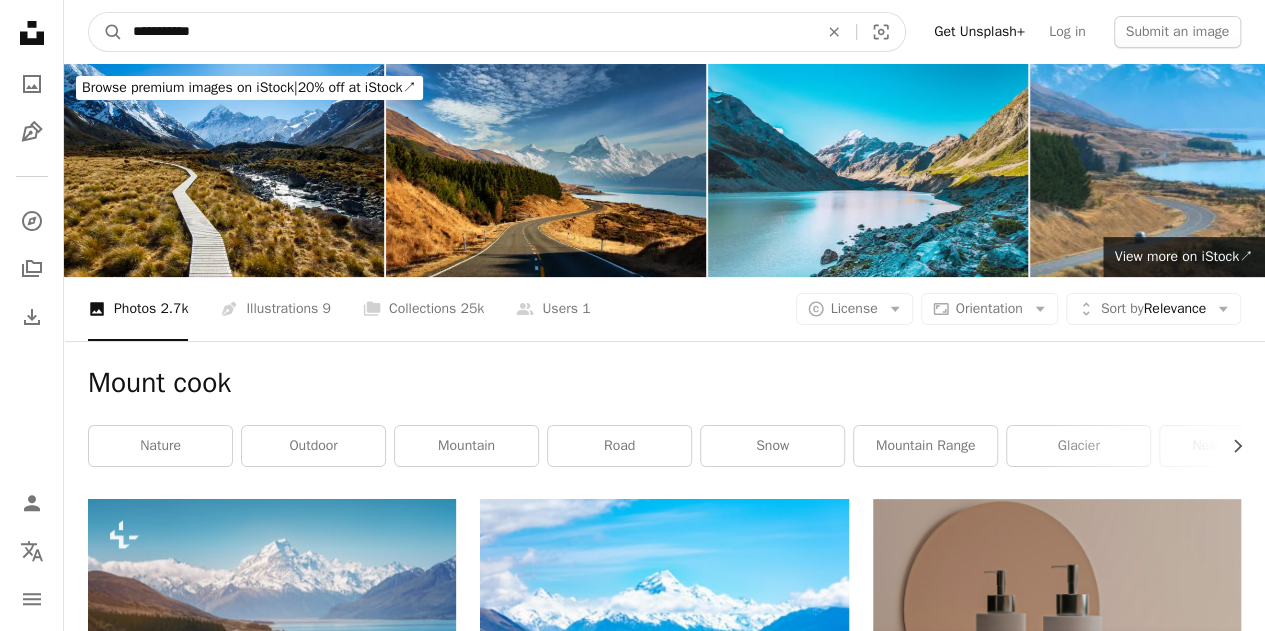type on "**********" 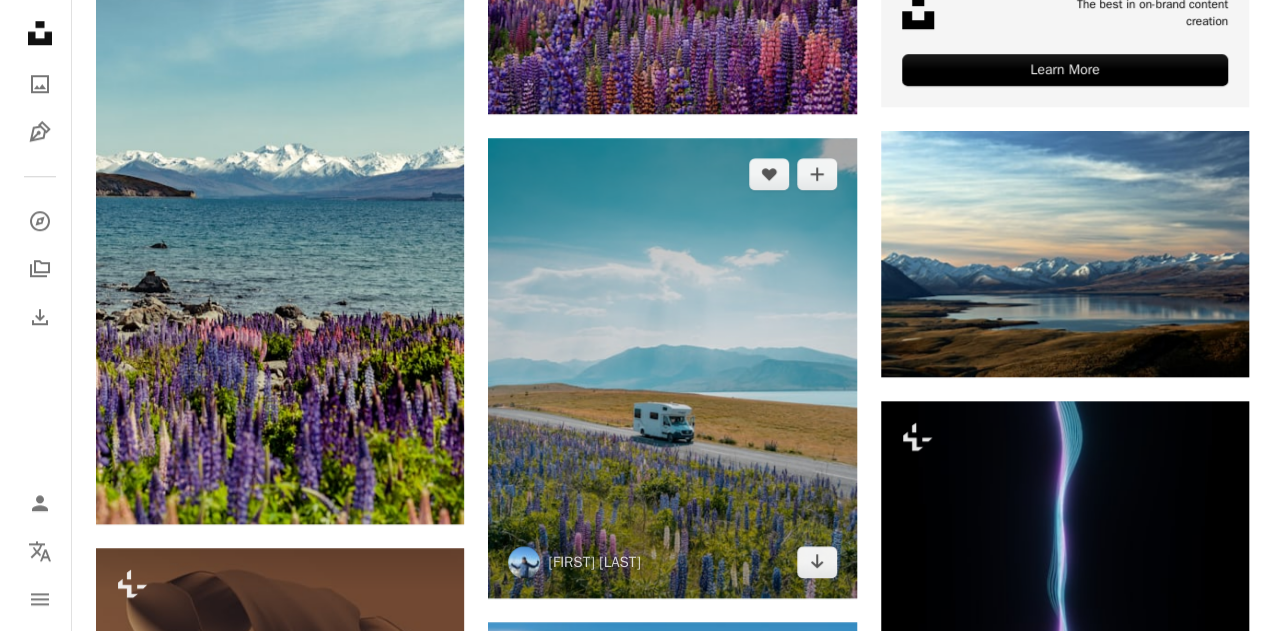scroll, scrollTop: 700, scrollLeft: 0, axis: vertical 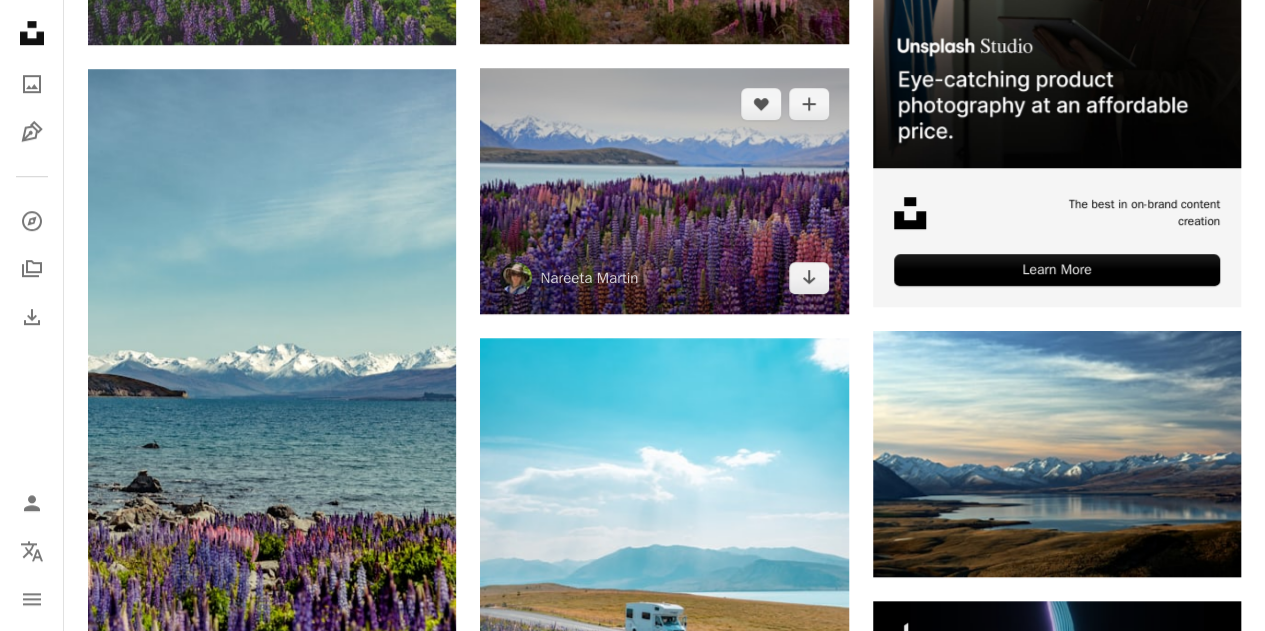 click at bounding box center (664, 191) 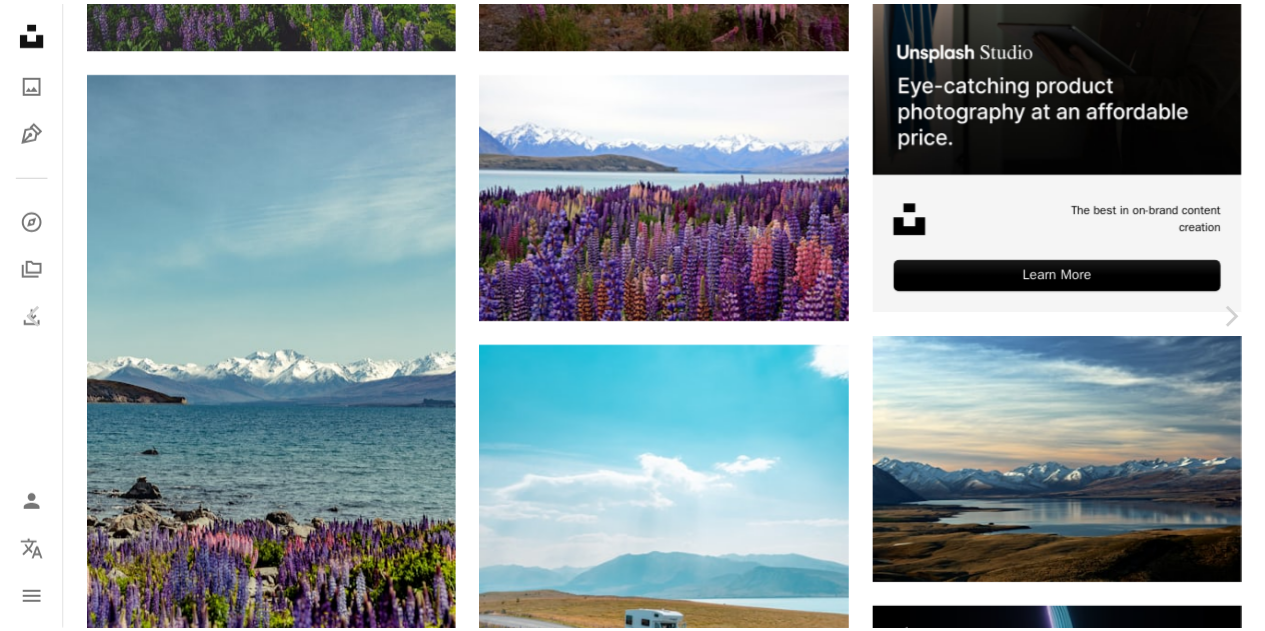 scroll, scrollTop: 100, scrollLeft: 0, axis: vertical 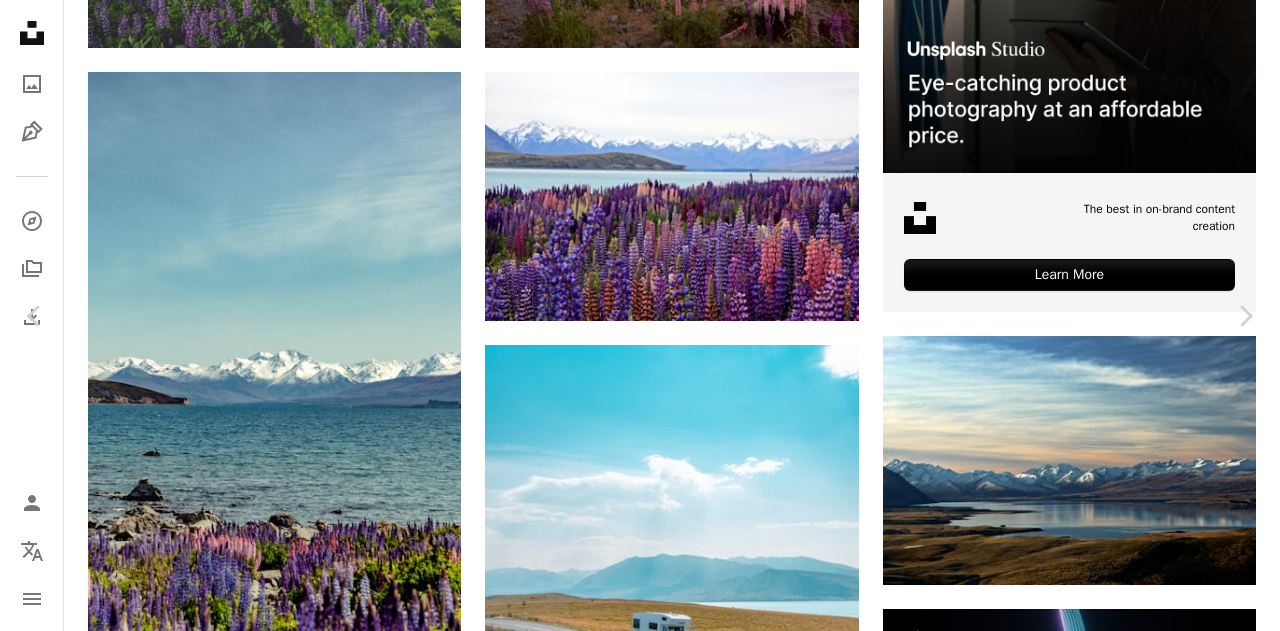 click on "A heart A plus sign Download free Chevron down Zoom in Views 1,458,127 Downloads 17,184 Featured in Photos , Nature A forward-right arrow Share Info icon Info More Actions Colorful lupins put on a brilliant display on the shore of Lake Tekapo. A map marker Lake Tekapo, New Zealand Calendar outlined Published on January 31, 2021 Camera Canon, EOS 450D Safety Free to use under the Unsplash License flowers blue mountains snow pink purple tourism wild attraction lupins flower plant scenery lake new zealand field blossom outdoors new scenic Free images Browse premium related images on iStock | Save 20% with code UNSPLASH20 View more on iStock ↗ Related images A heart A plus sign [FIRST] [LAST] (niamoh.de) Arrow pointing down A heart A plus sign [FIRST] [LAST] Available for hire A checkmark inside of a circle Arrow pointing down A heart A plus sign Vera Arrow pointing down Plus sign for Unsplash+ A heart A plus sign Annie Spratt For A lock" at bounding box center (640, 3703) 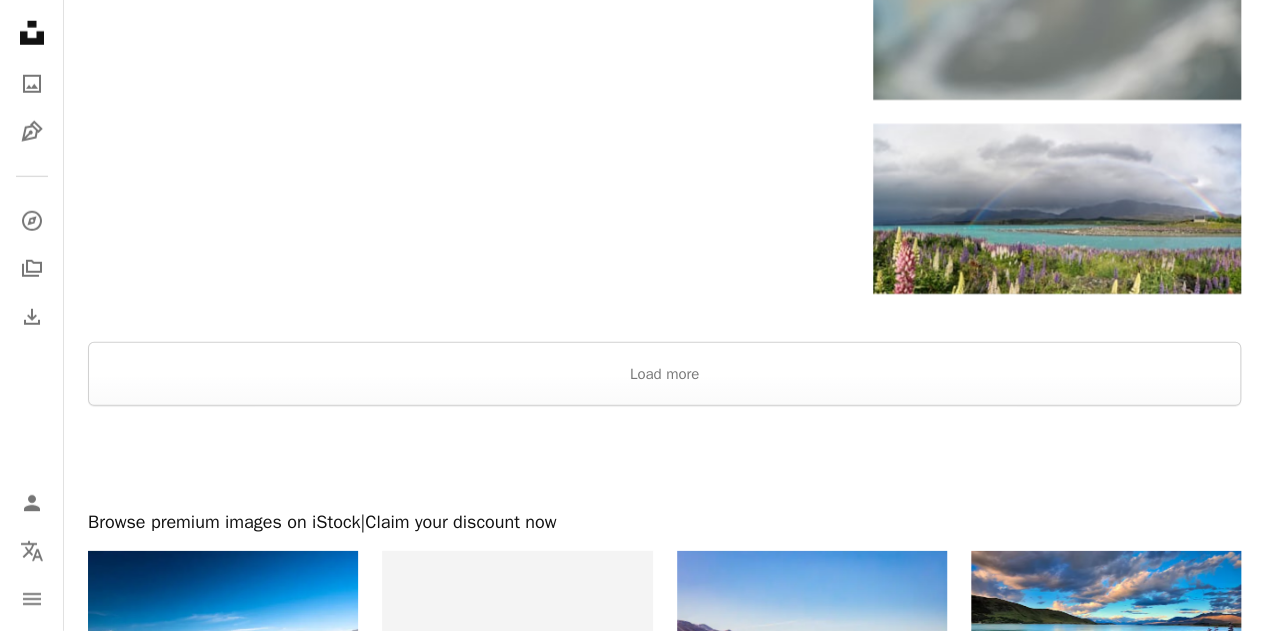 scroll, scrollTop: 3000, scrollLeft: 0, axis: vertical 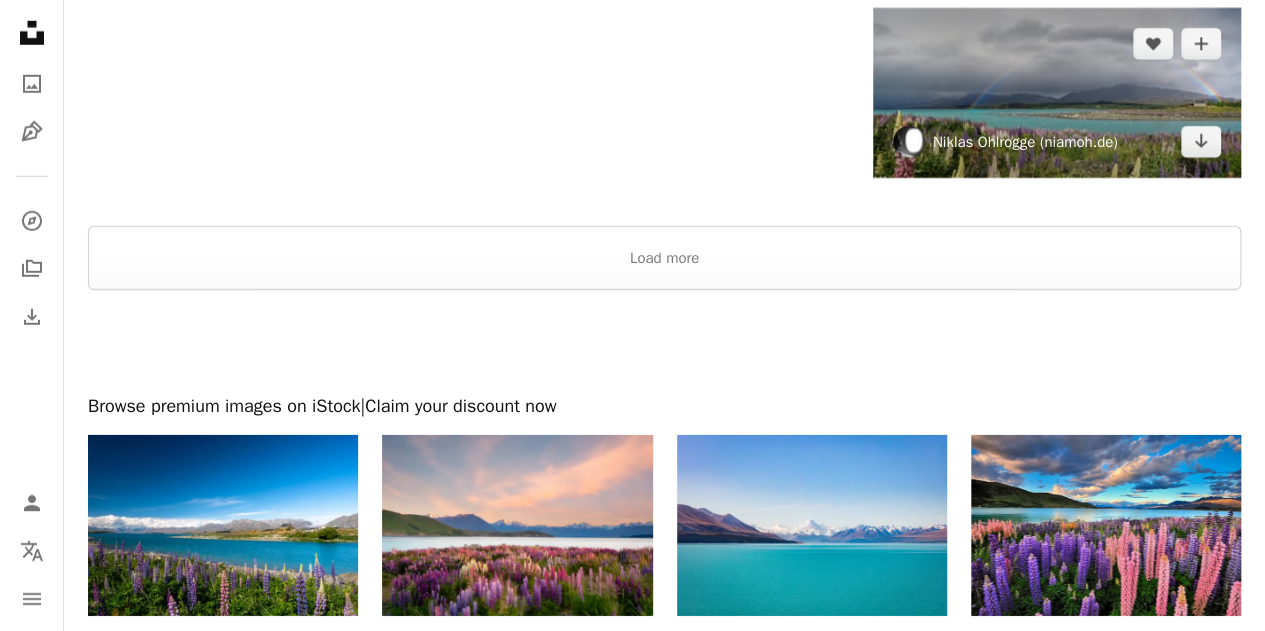 click on "Niklas Ohlrogge (niamoh.de)" at bounding box center [1025, 142] 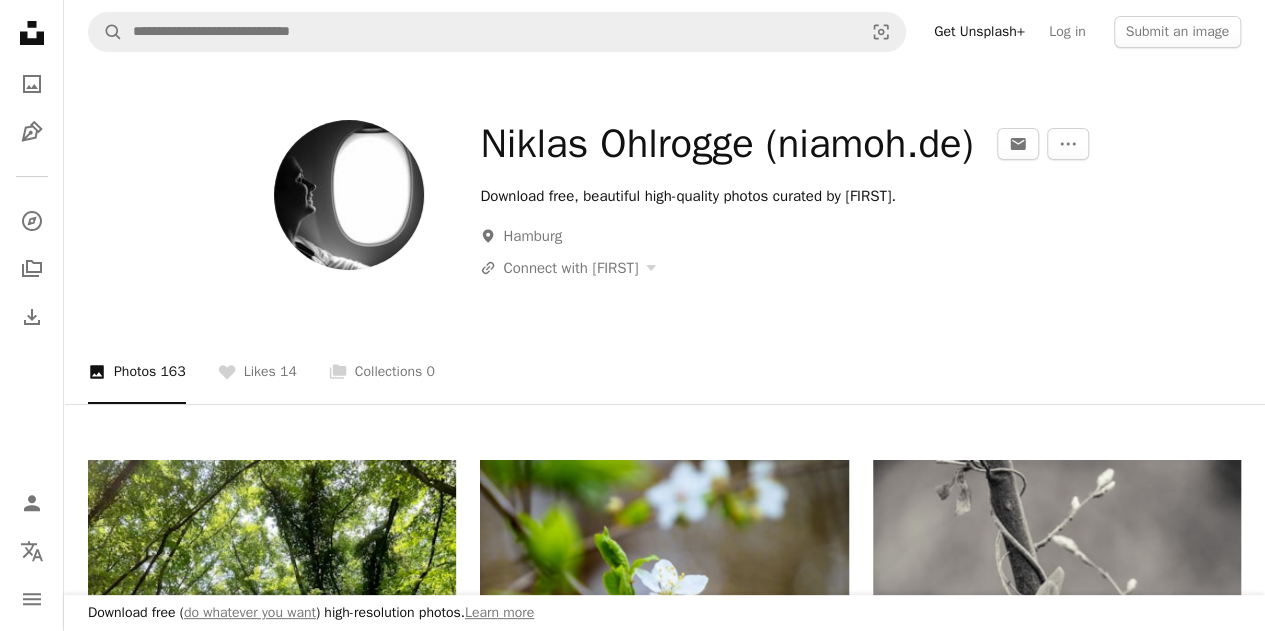 scroll, scrollTop: 3000, scrollLeft: 0, axis: vertical 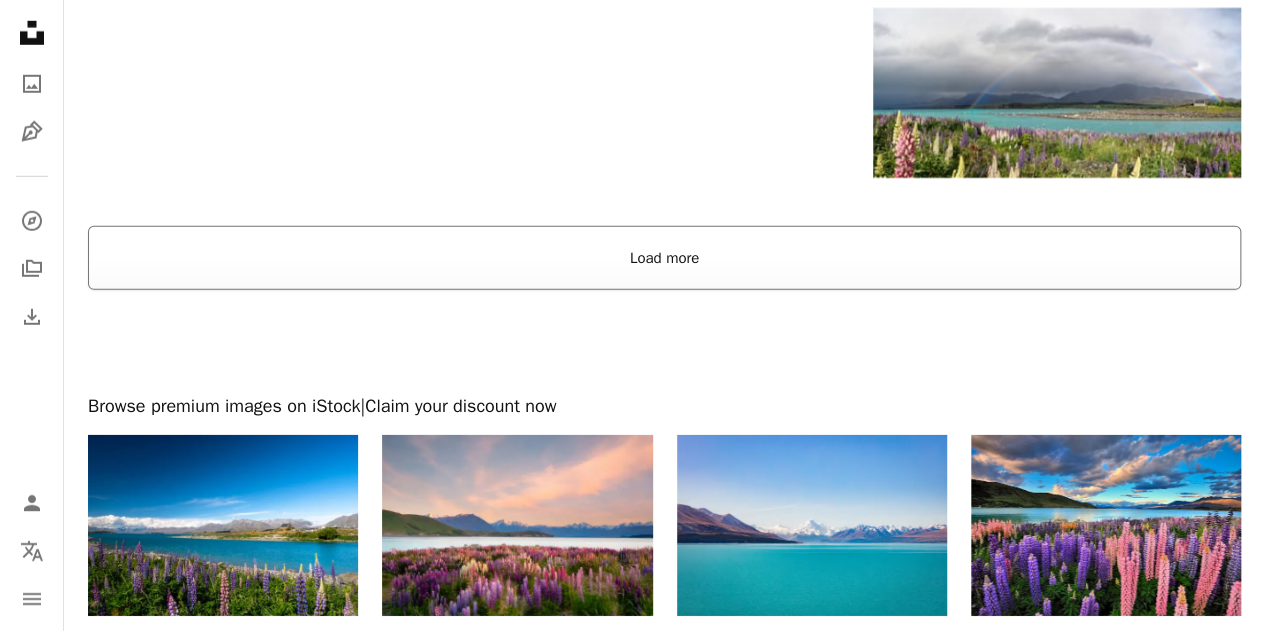 click on "Load more" at bounding box center (664, 258) 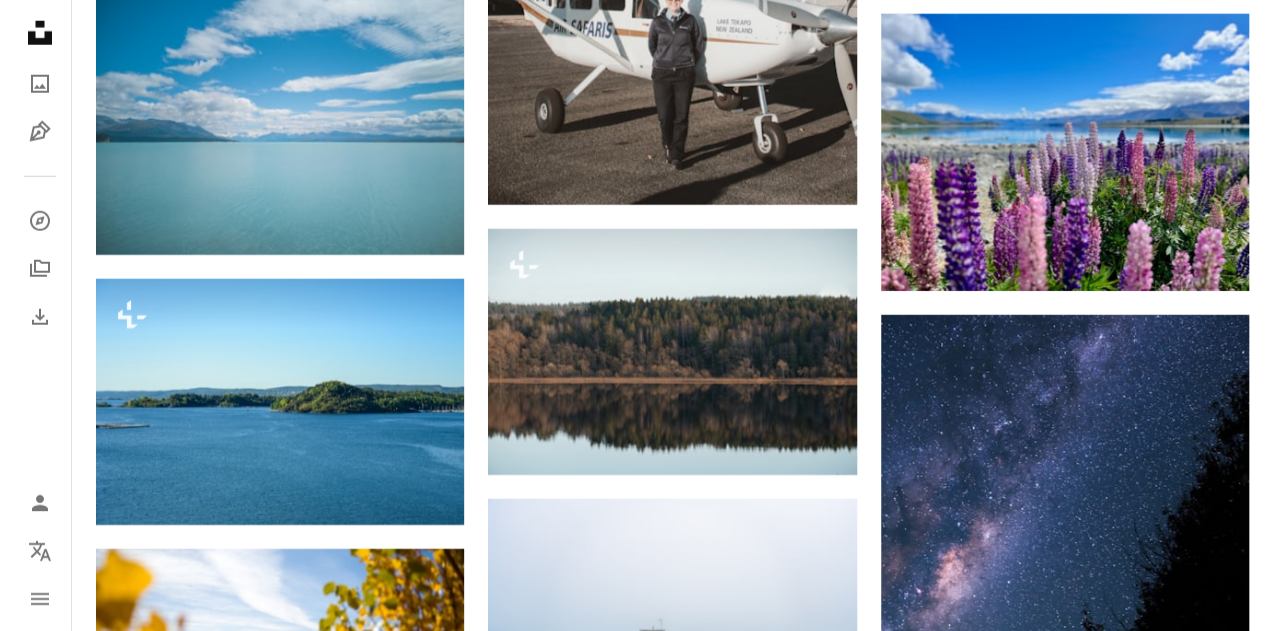 scroll, scrollTop: 10200, scrollLeft: 0, axis: vertical 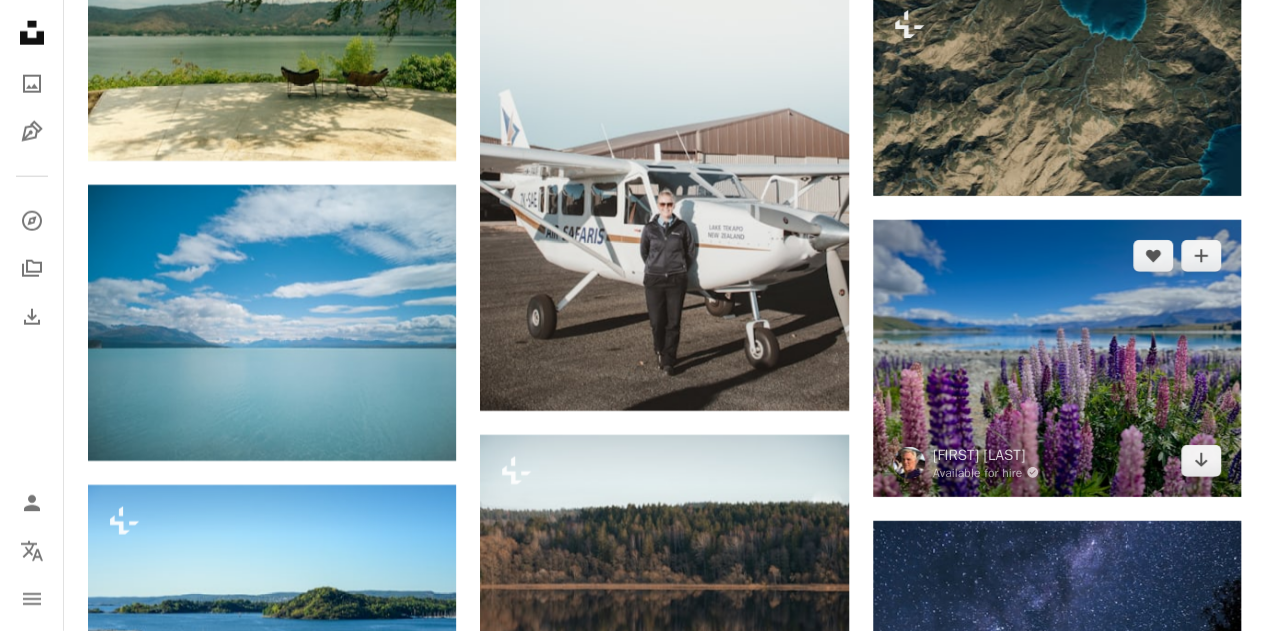 click at bounding box center [1057, 358] 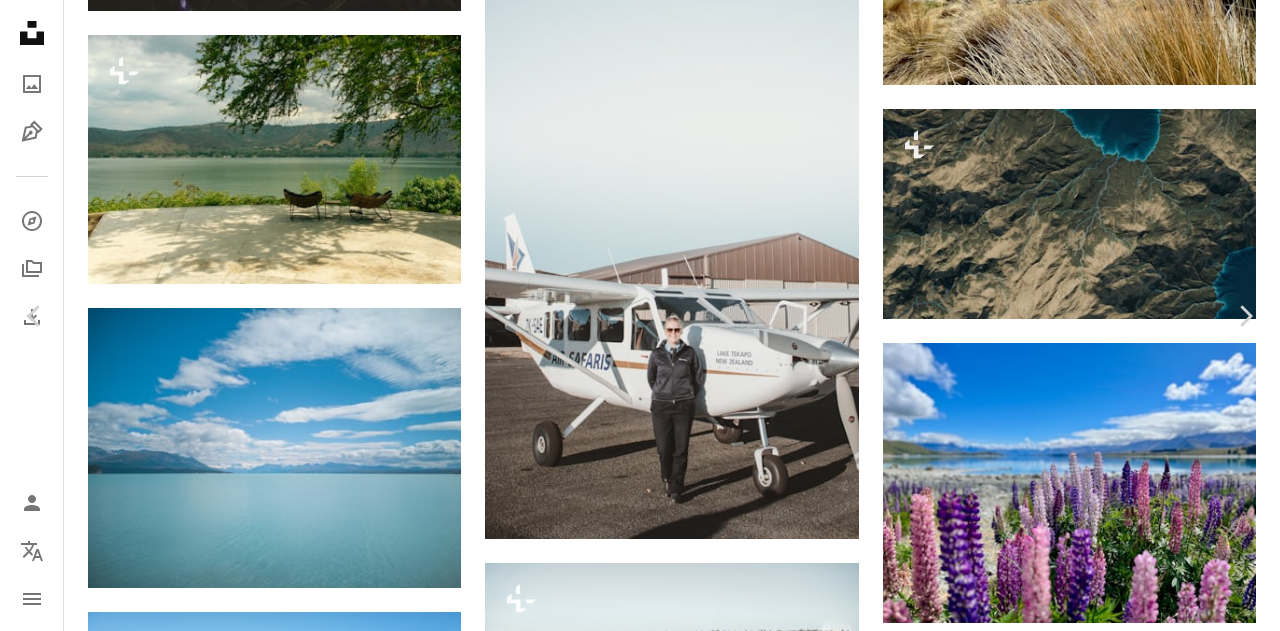 scroll, scrollTop: 300, scrollLeft: 0, axis: vertical 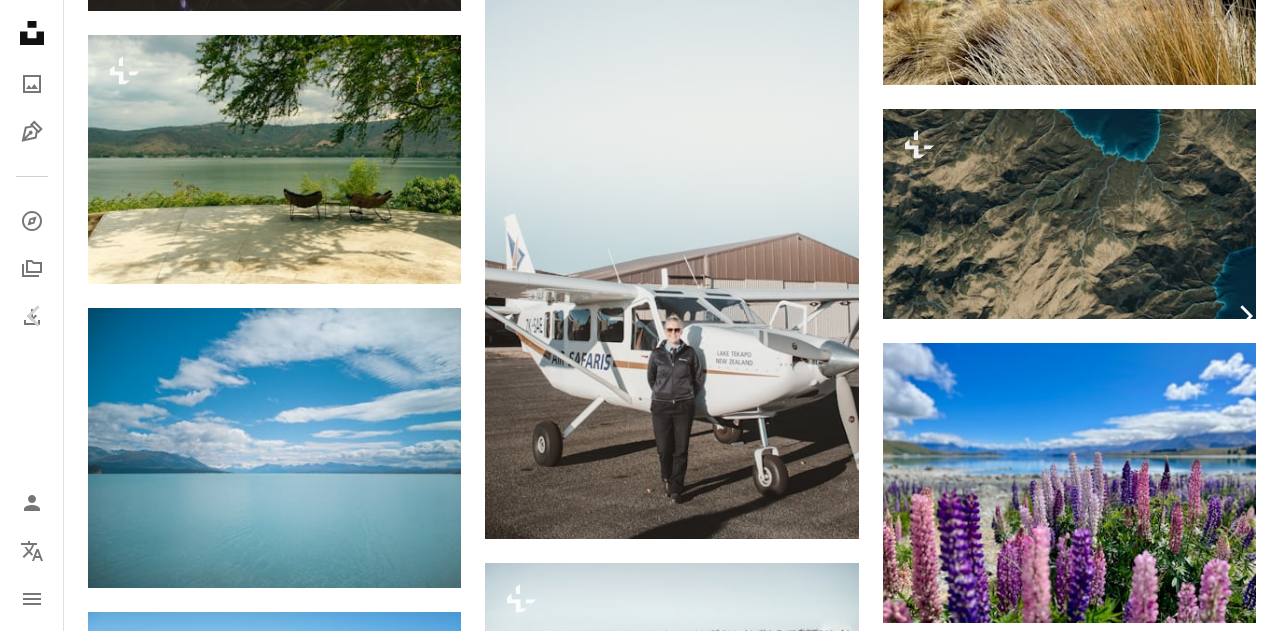 click on "Chevron right" at bounding box center [1245, 316] 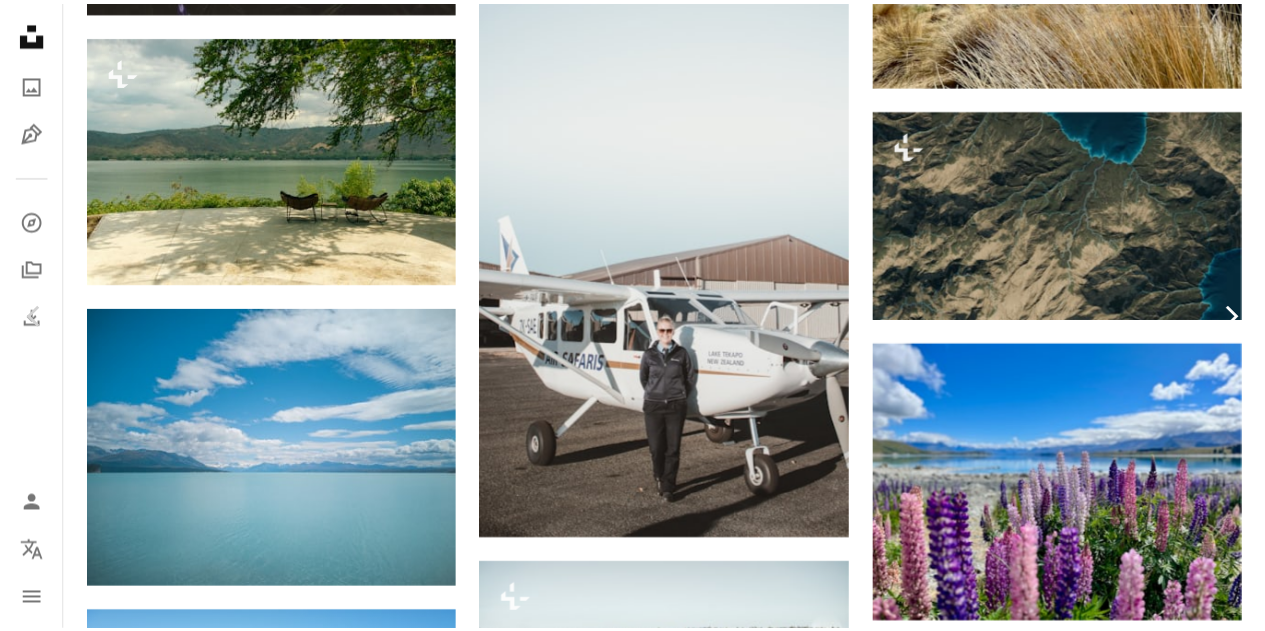 scroll, scrollTop: 0, scrollLeft: 0, axis: both 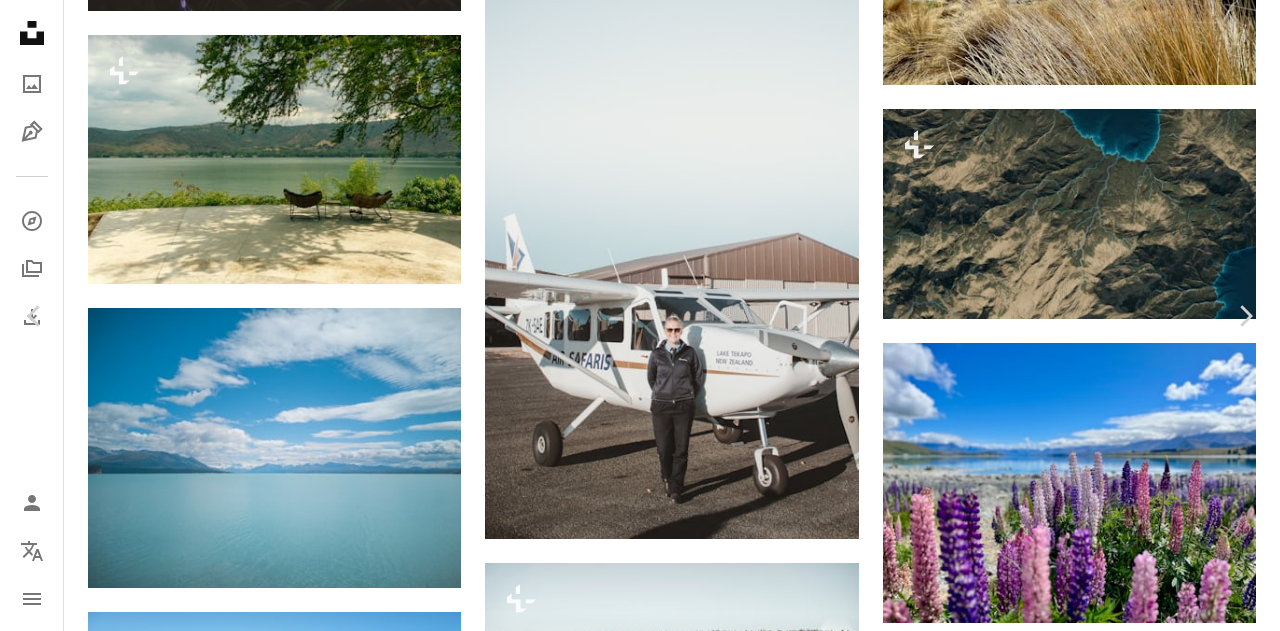 click on "An X shape" at bounding box center (20, 20) 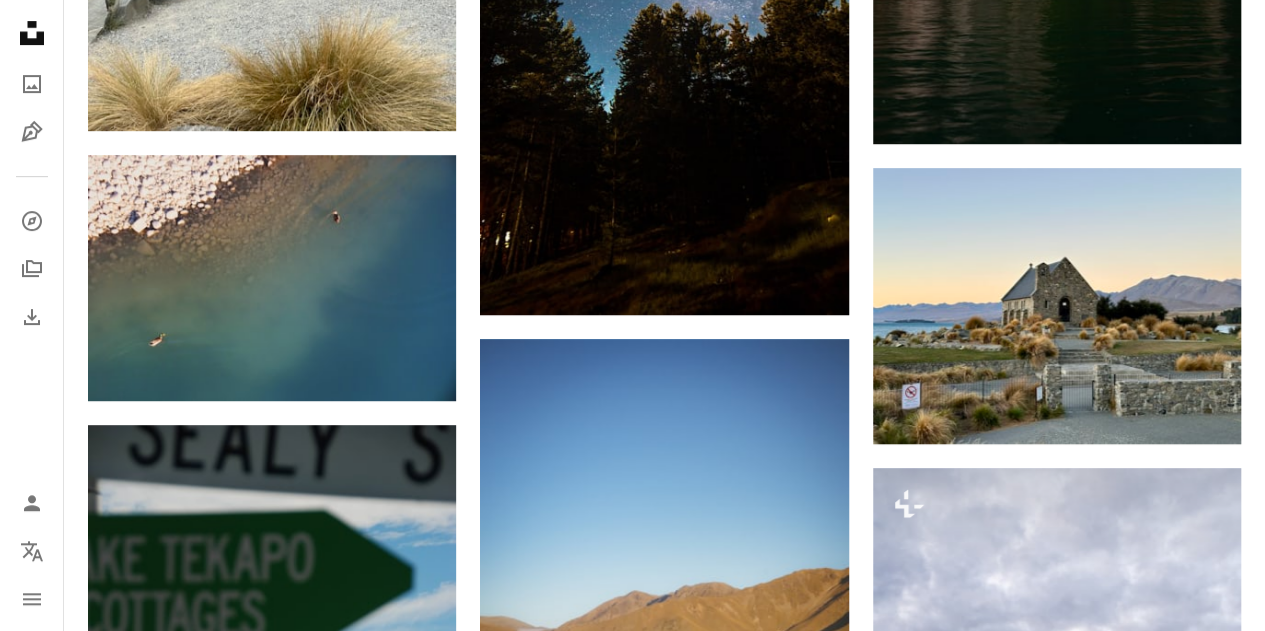scroll, scrollTop: 8400, scrollLeft: 0, axis: vertical 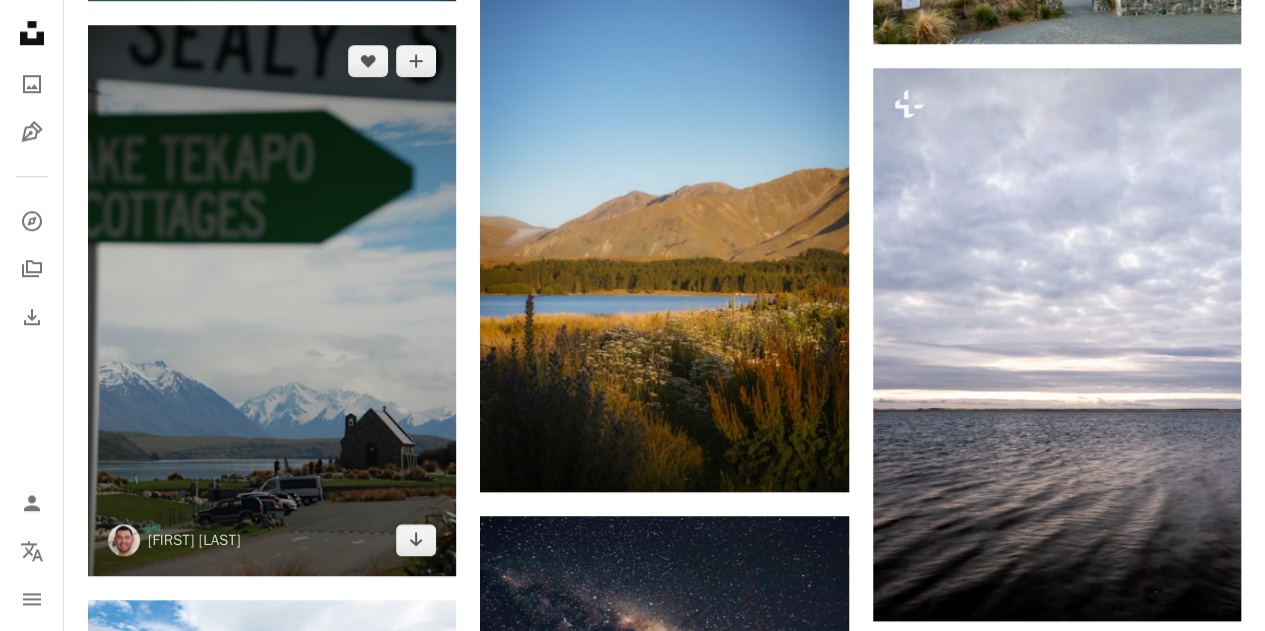 click at bounding box center [272, 300] 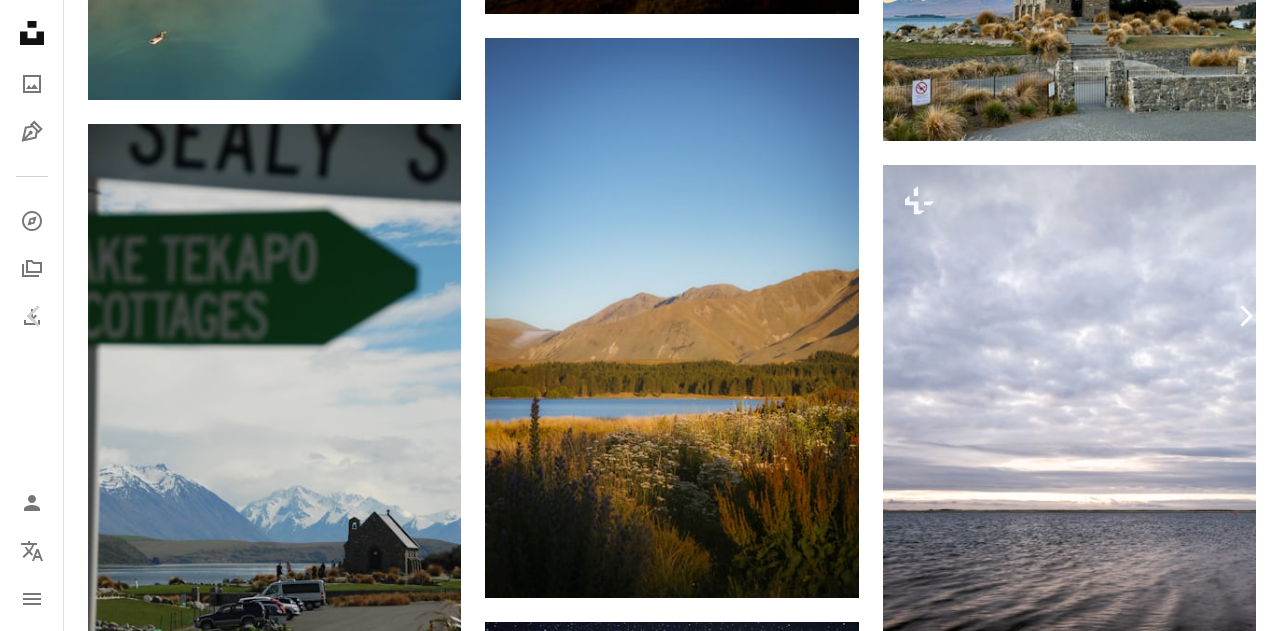 click on "Chevron right" at bounding box center [1245, 316] 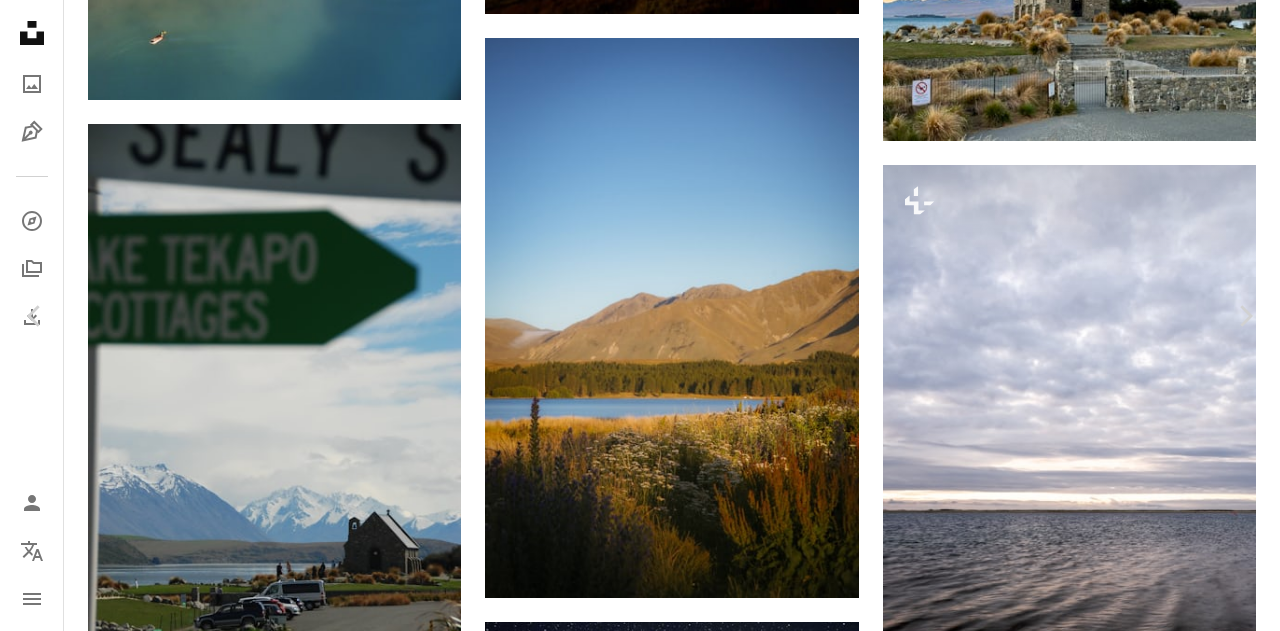 click on "An X shape" at bounding box center [20, 20] 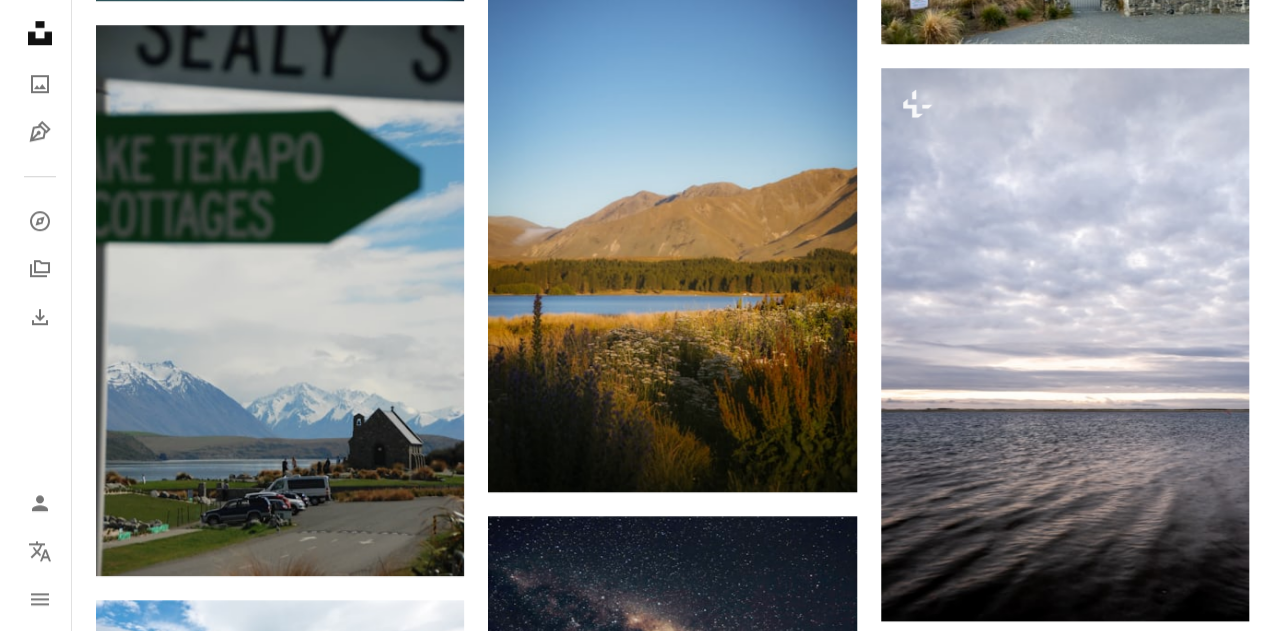 scroll, scrollTop: 7900, scrollLeft: 0, axis: vertical 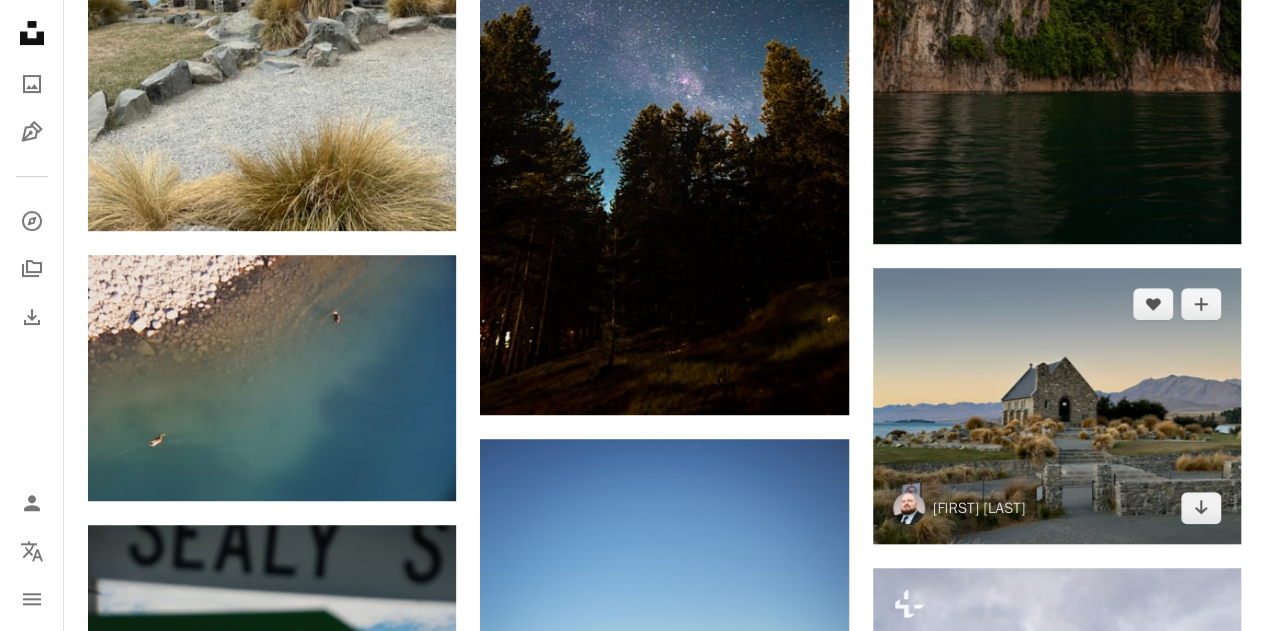 click at bounding box center [1057, 406] 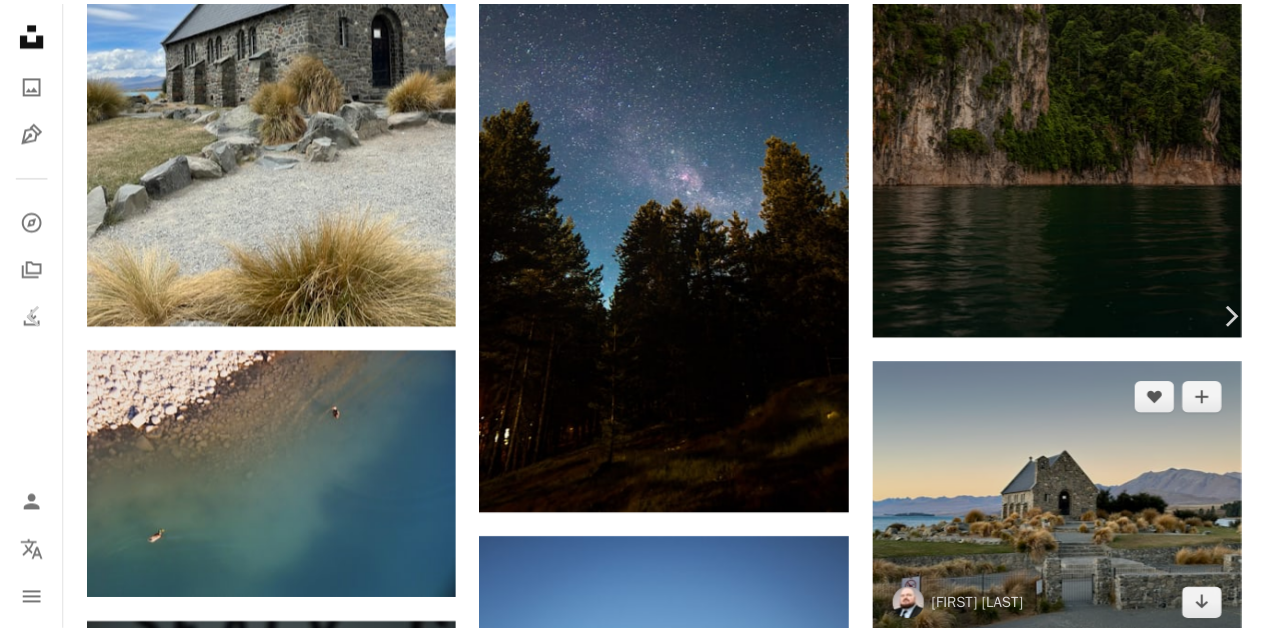 scroll, scrollTop: 0, scrollLeft: 0, axis: both 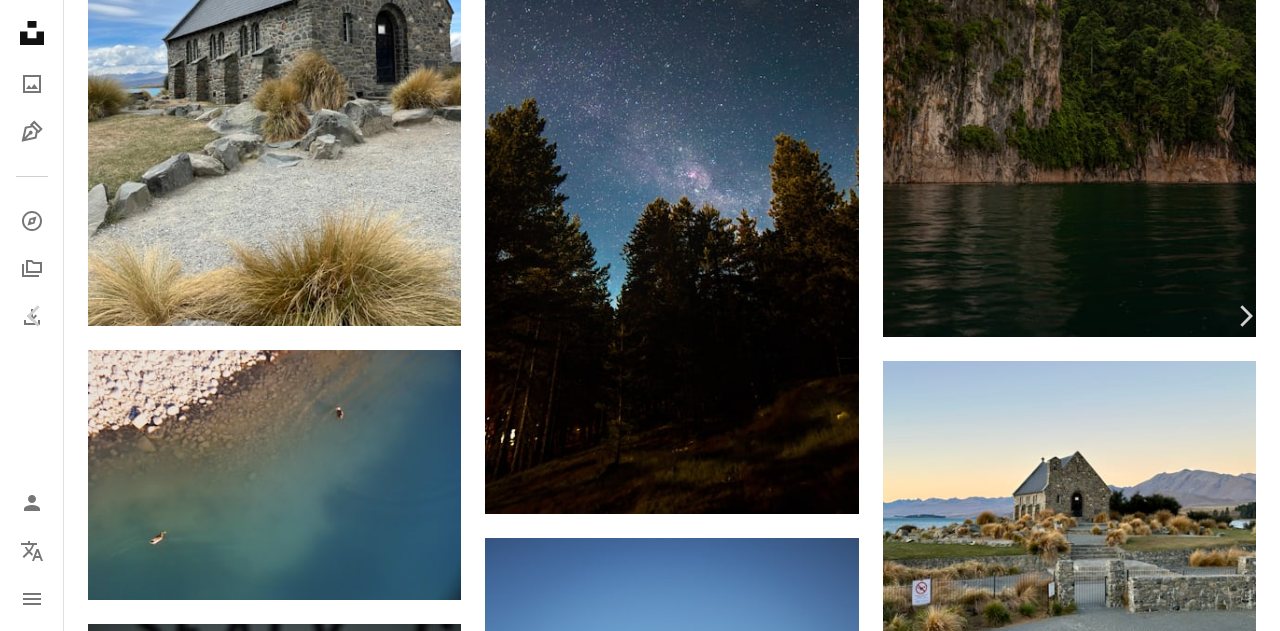 click on "An X shape" at bounding box center (20, 20) 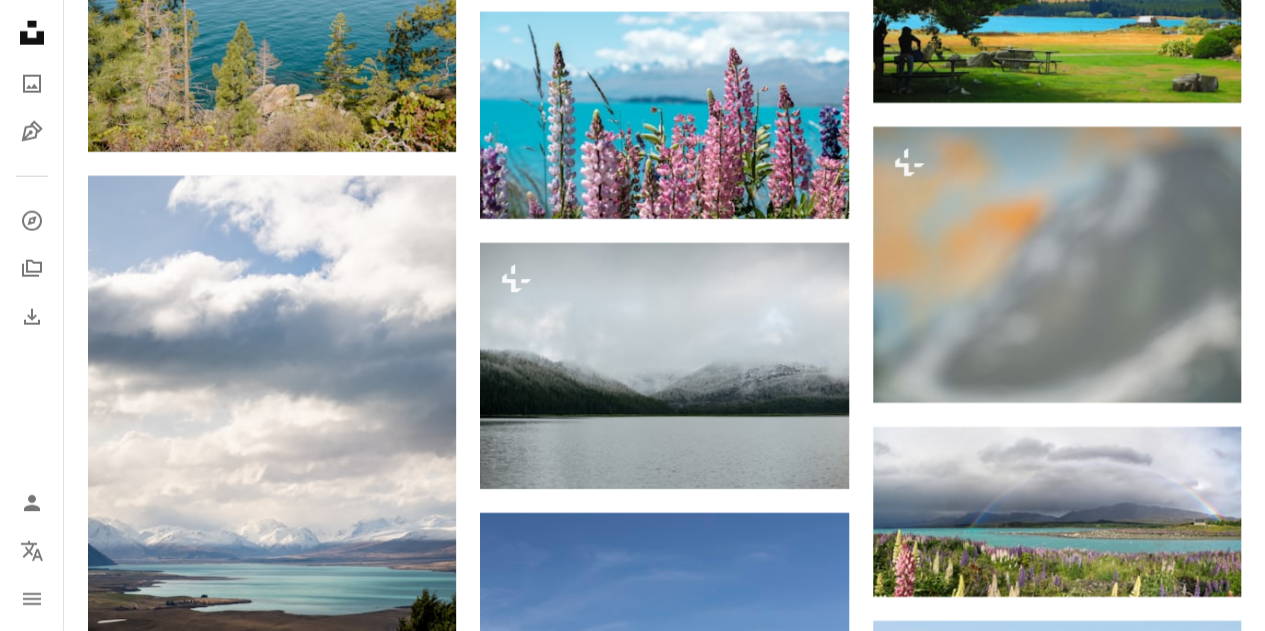 scroll, scrollTop: 2700, scrollLeft: 0, axis: vertical 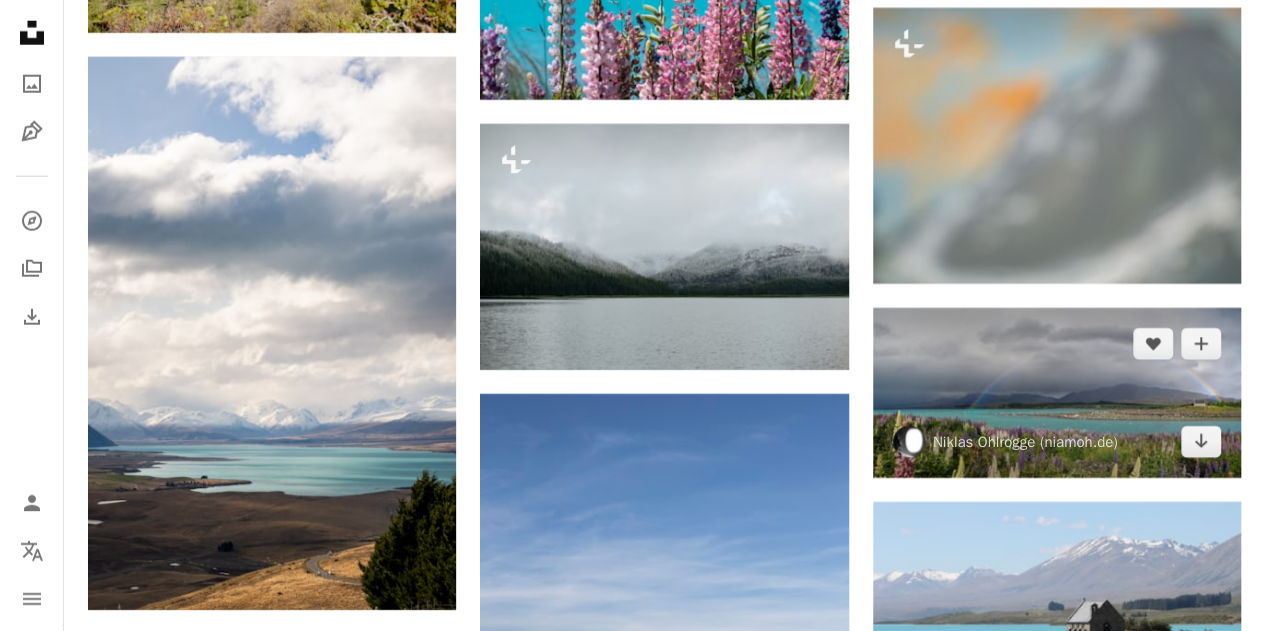 click at bounding box center [1057, 393] 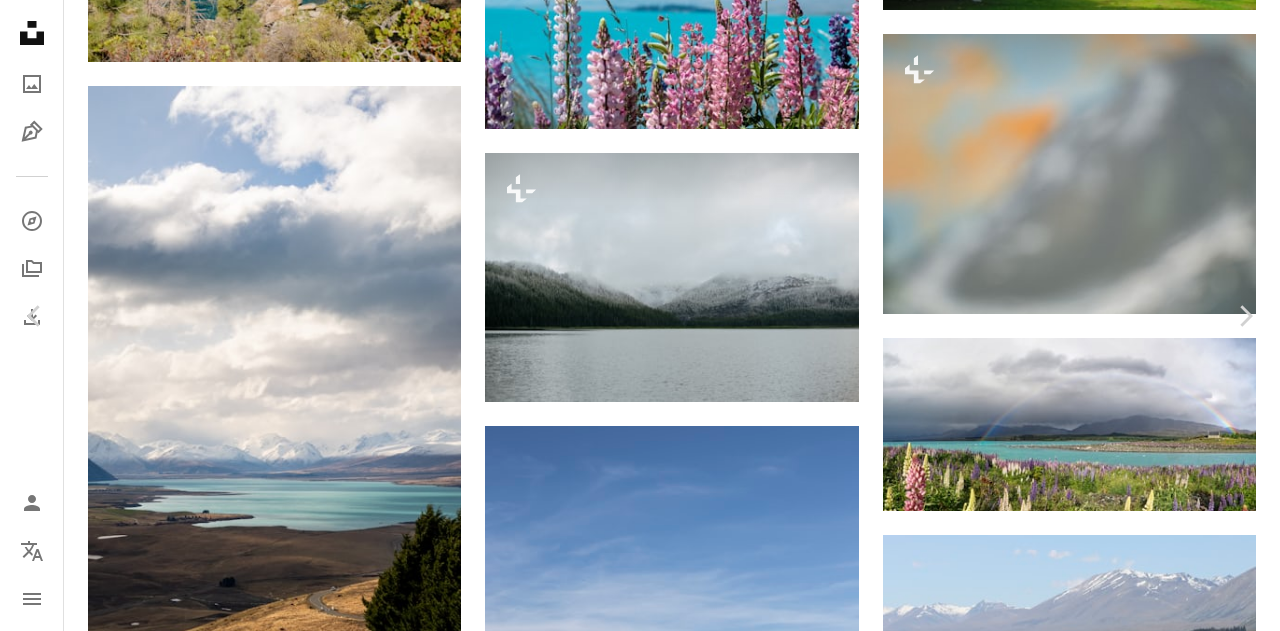 click on "Zoom in" at bounding box center (632, 15271) 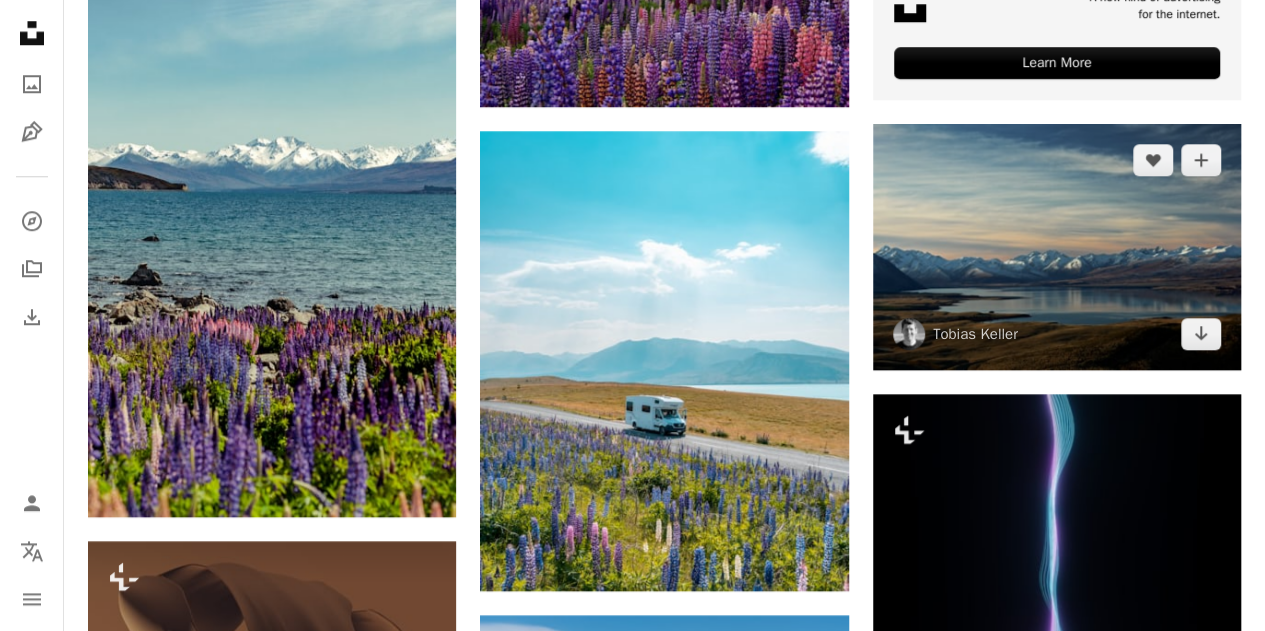 scroll, scrollTop: 900, scrollLeft: 0, axis: vertical 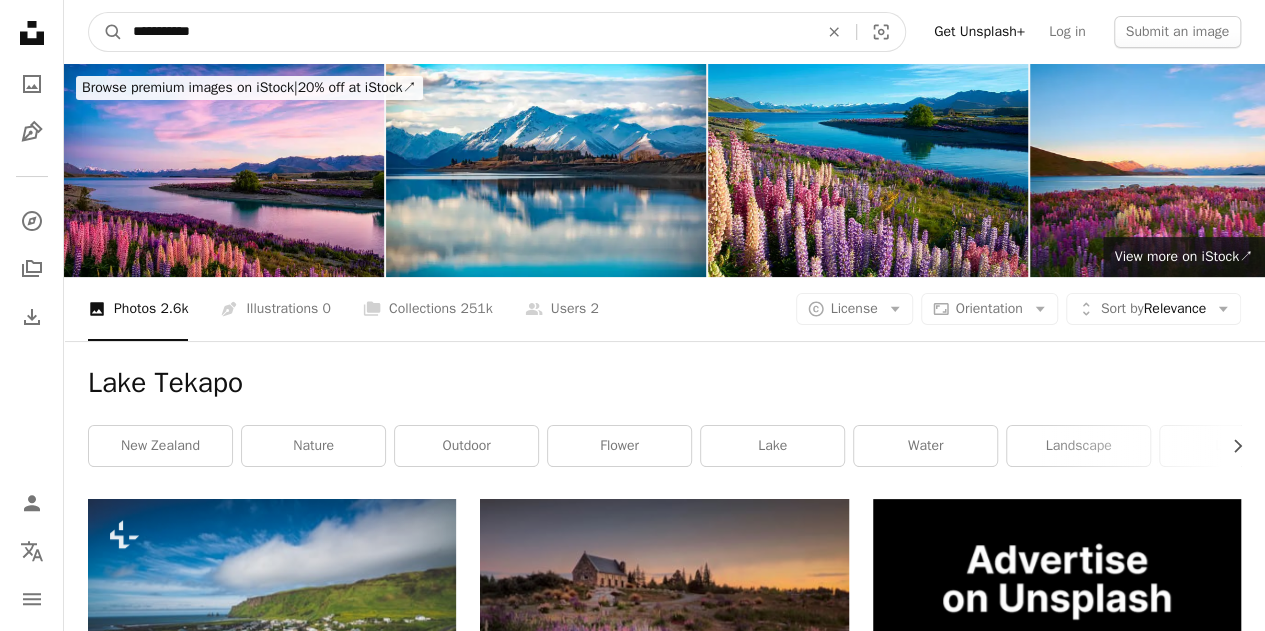 click on "**********" at bounding box center [467, 32] 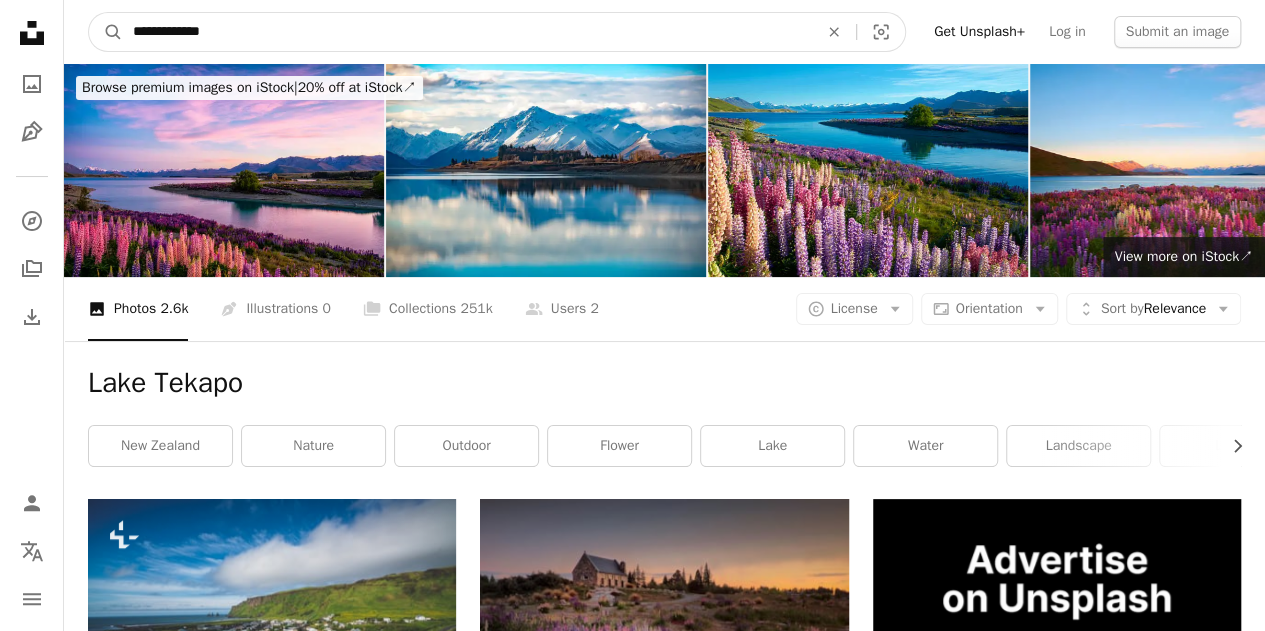 type on "**********" 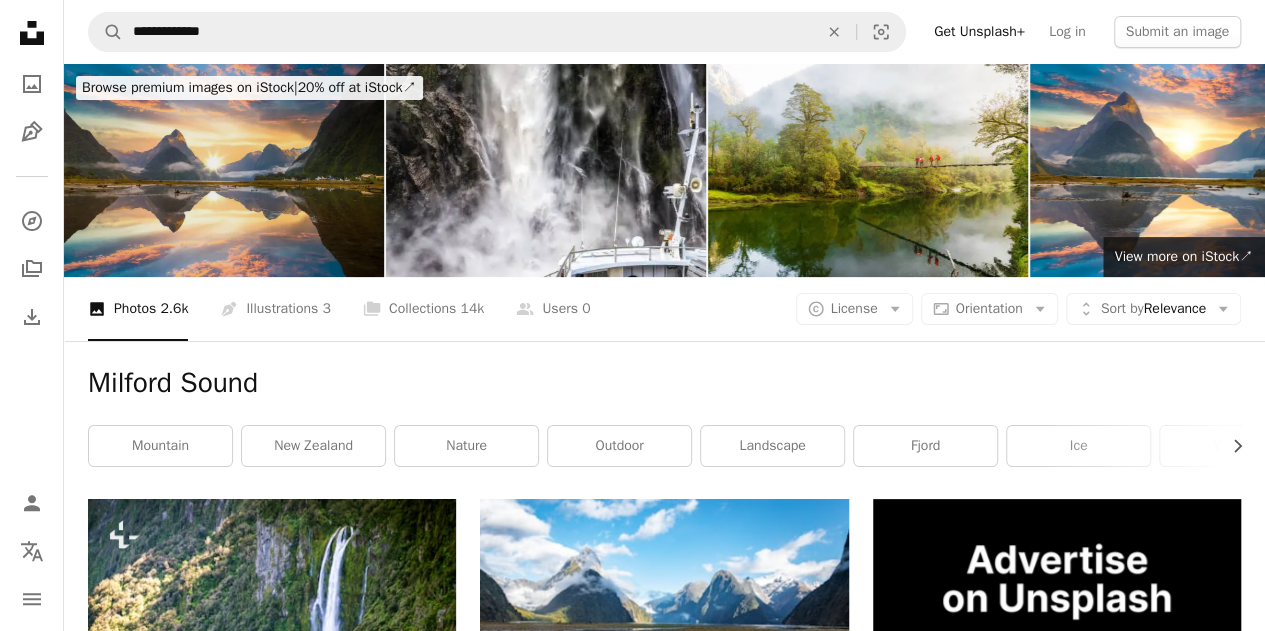 click at bounding box center [224, 170] 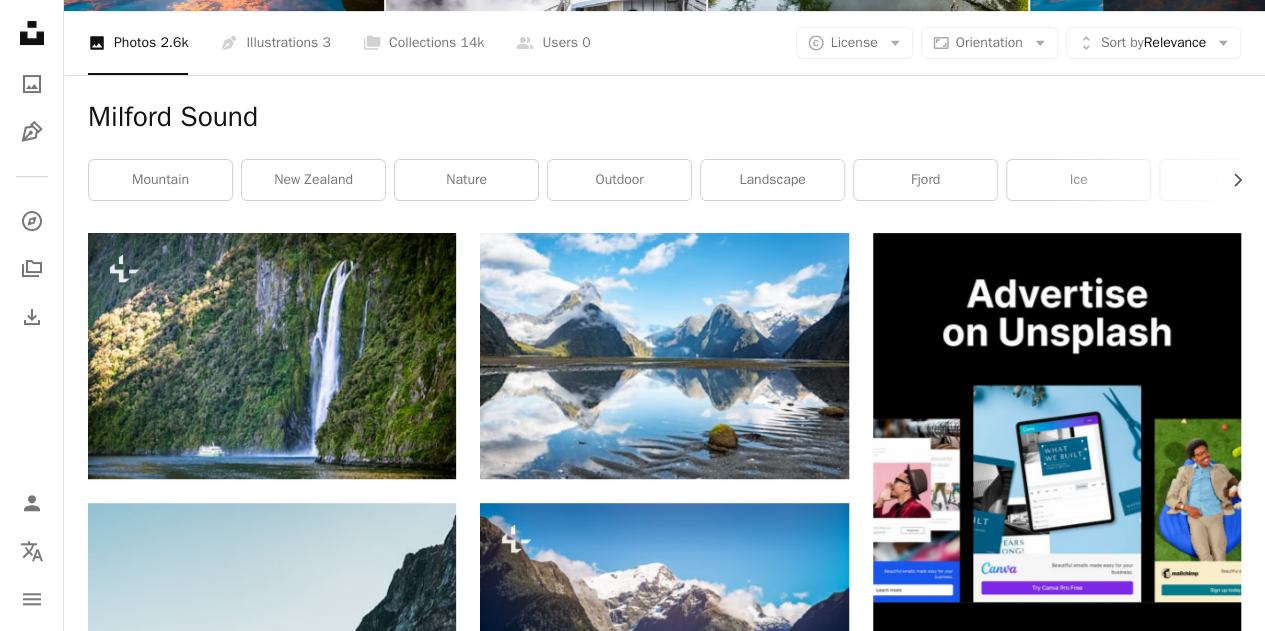 scroll, scrollTop: 500, scrollLeft: 0, axis: vertical 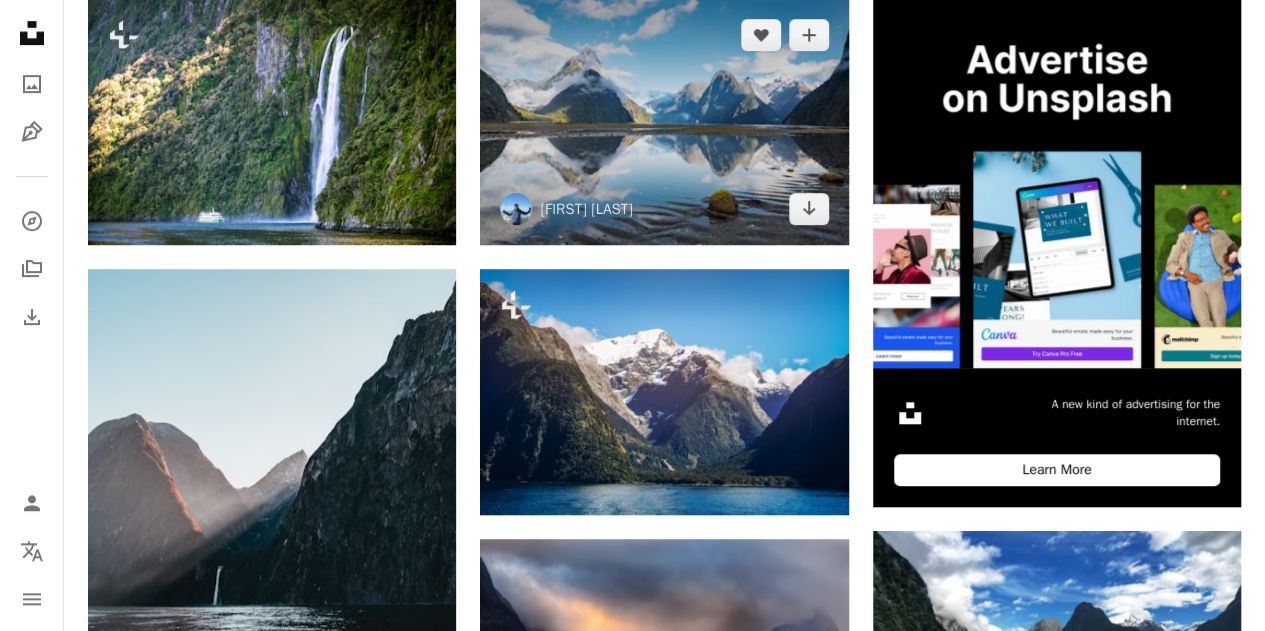 click at bounding box center (664, 122) 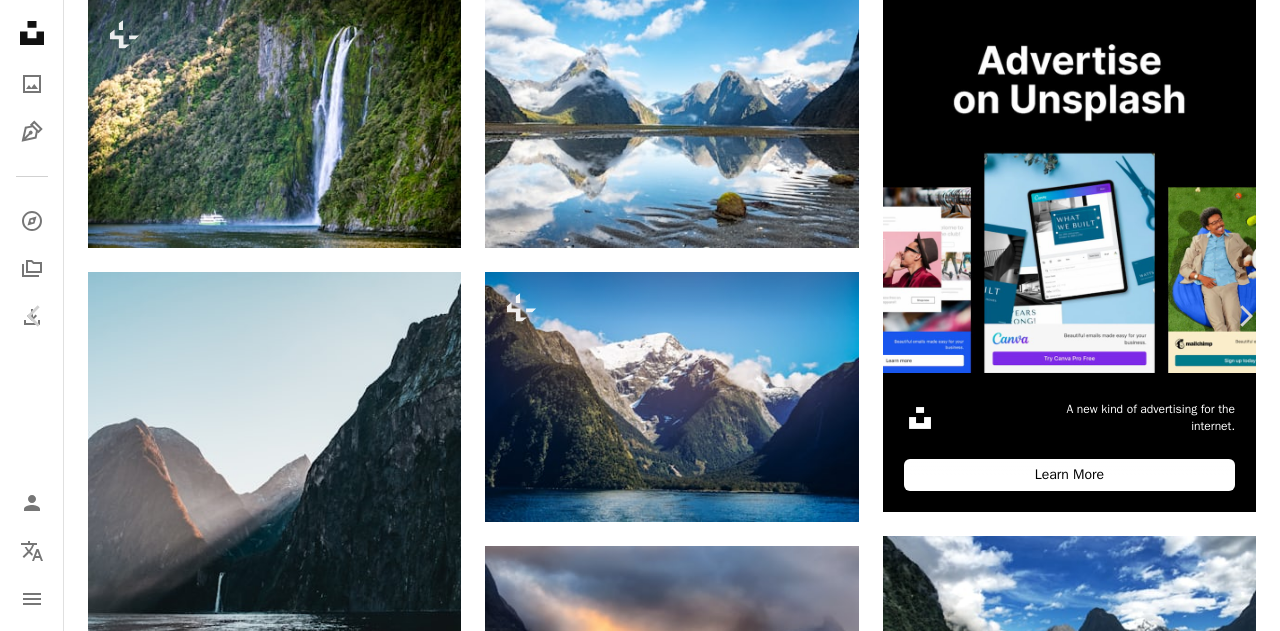 click on "Download free" at bounding box center [1081, 4777] 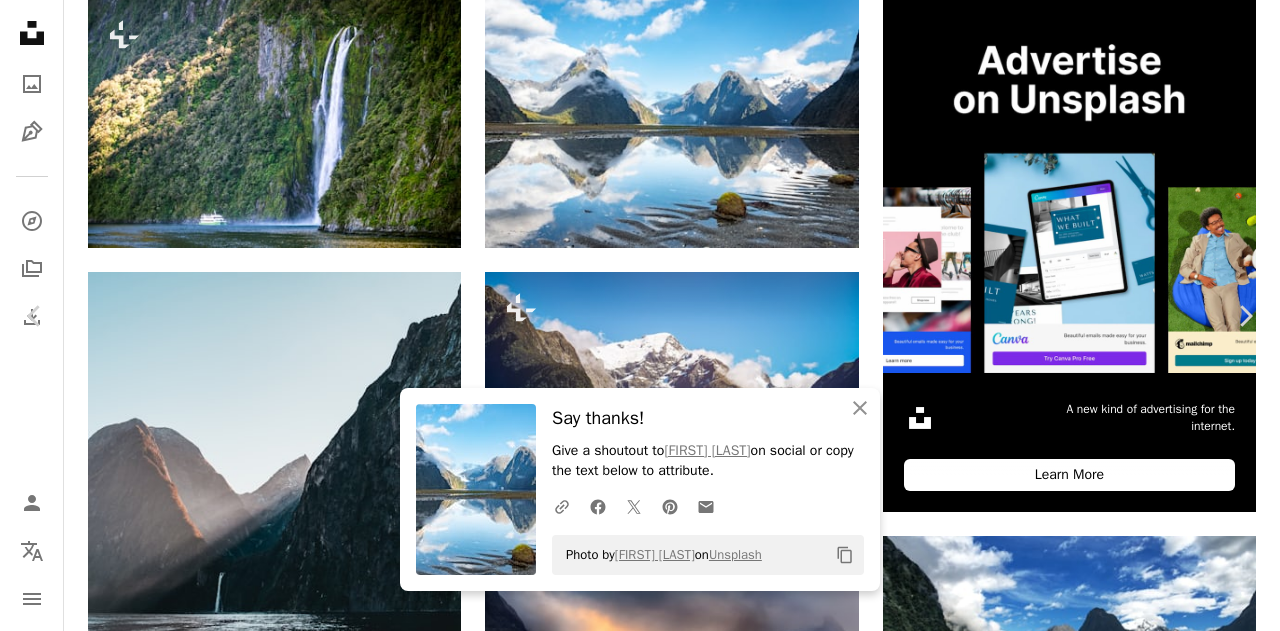 click on "A heart A plus sign Download free Chevron down Zoom in Views 586,112 Downloads 7,910 A forward-right arrow Share Info icon Info More Actions A map marker Milford Sound, Nouvelle-Zélande Calendar outlined Published on June 9, 2020 Camera NIKON CORPORATION, NIKON D3400 Safety Free to use under the Unsplash License blue clouds photography lake new zealand fjord milford sound reflexion sea snow scenery weather ice outdoors mountain range peak azure sky Public domain images Browse premium related images on iStock | Save 20% with code UNSPLASH20 View more on iStock ↗ Related images A heart A plus sign [FIRST] [LAST] A heart For" at bounding box center (640, 5045) 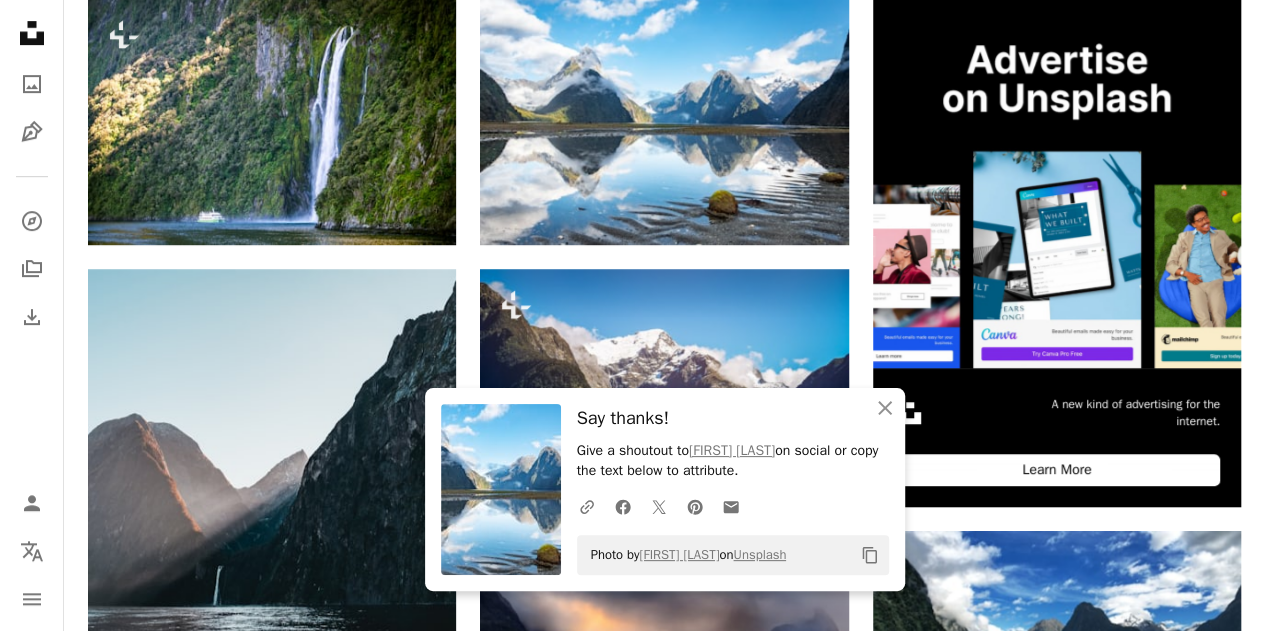 scroll, scrollTop: 0, scrollLeft: 0, axis: both 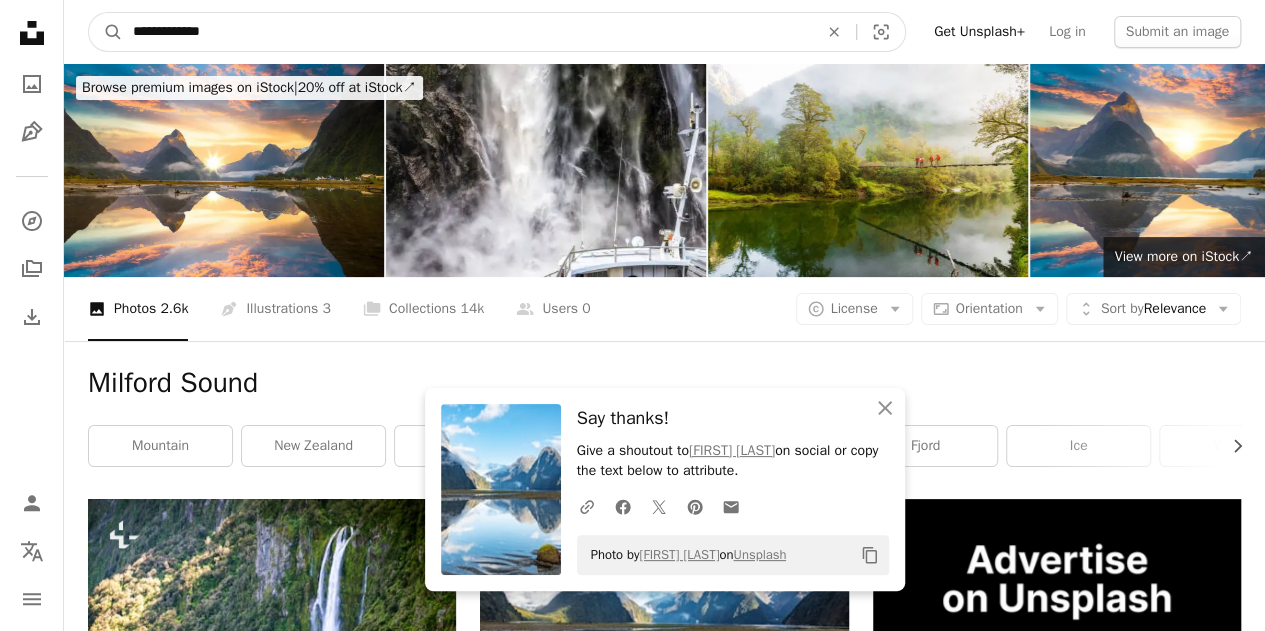 click on "**********" at bounding box center [467, 32] 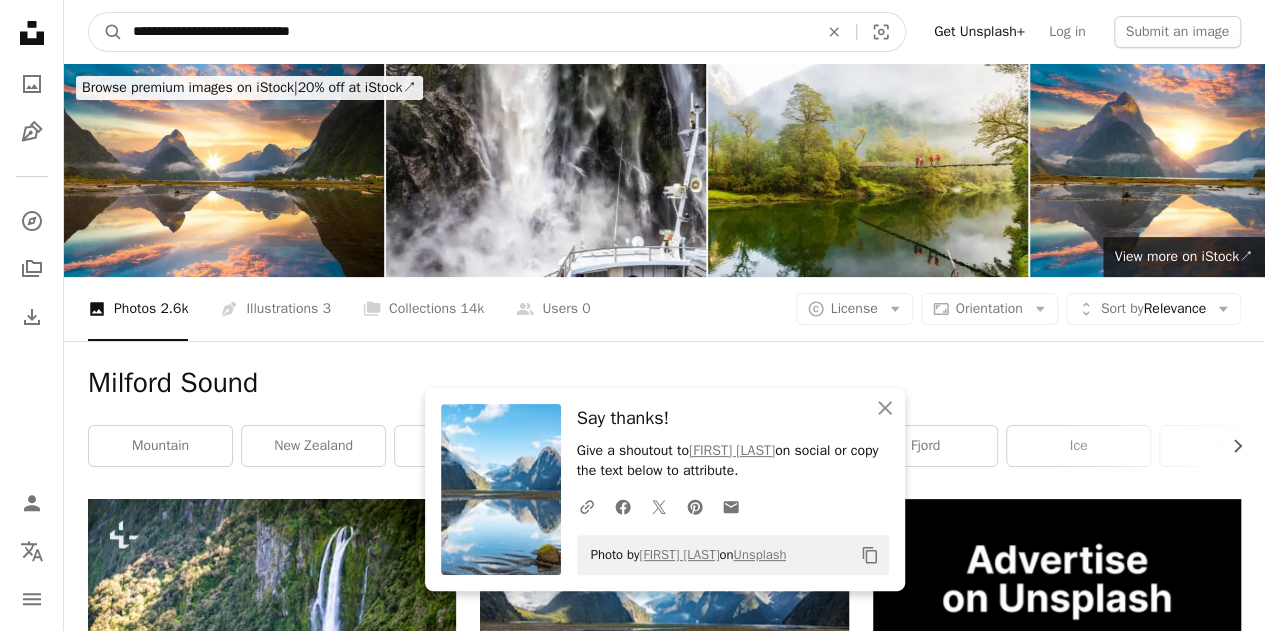 click on "A magnifying glass" at bounding box center [106, 32] 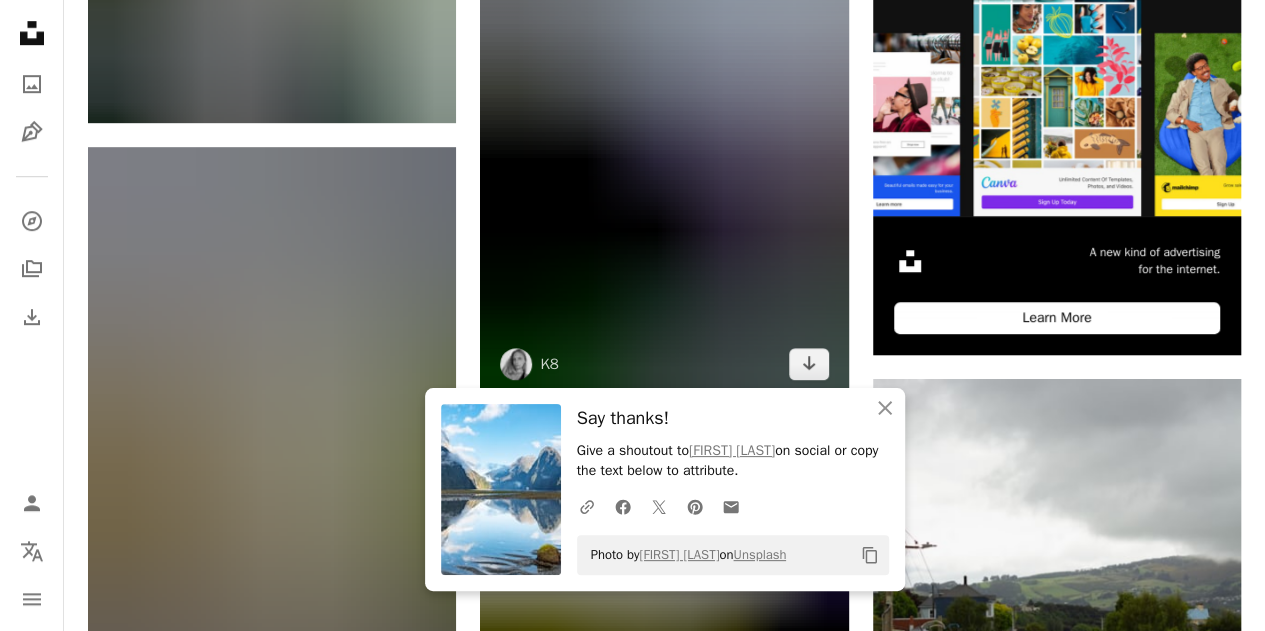 scroll, scrollTop: 800, scrollLeft: 0, axis: vertical 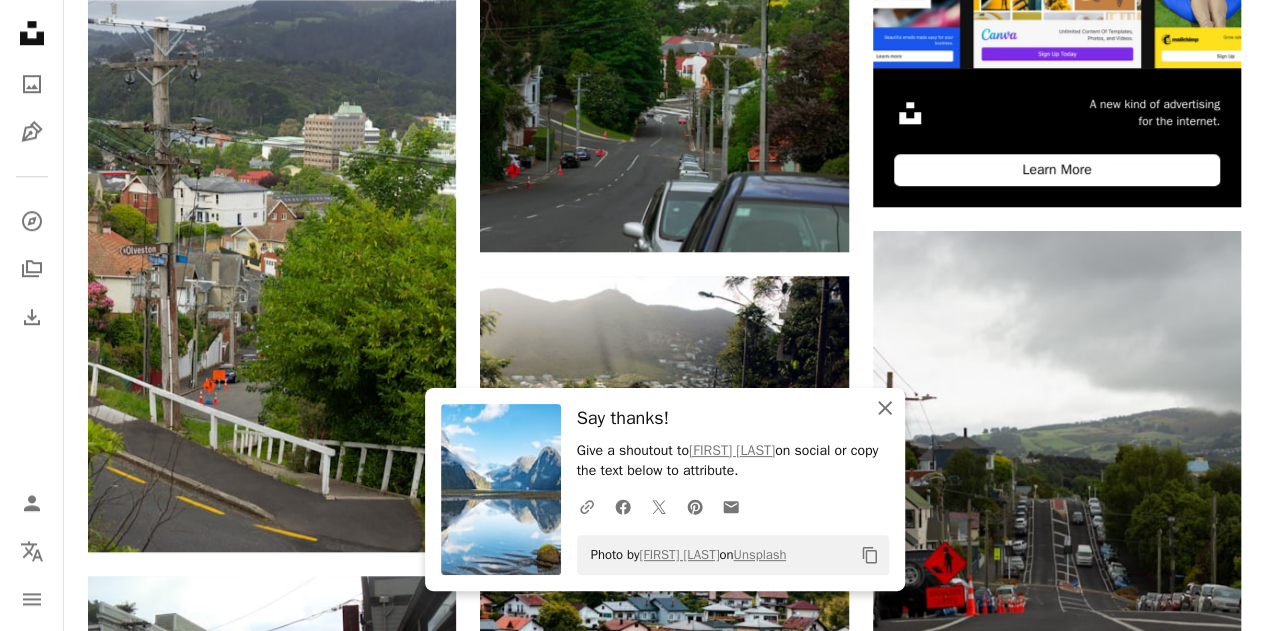 click on "An X shape" 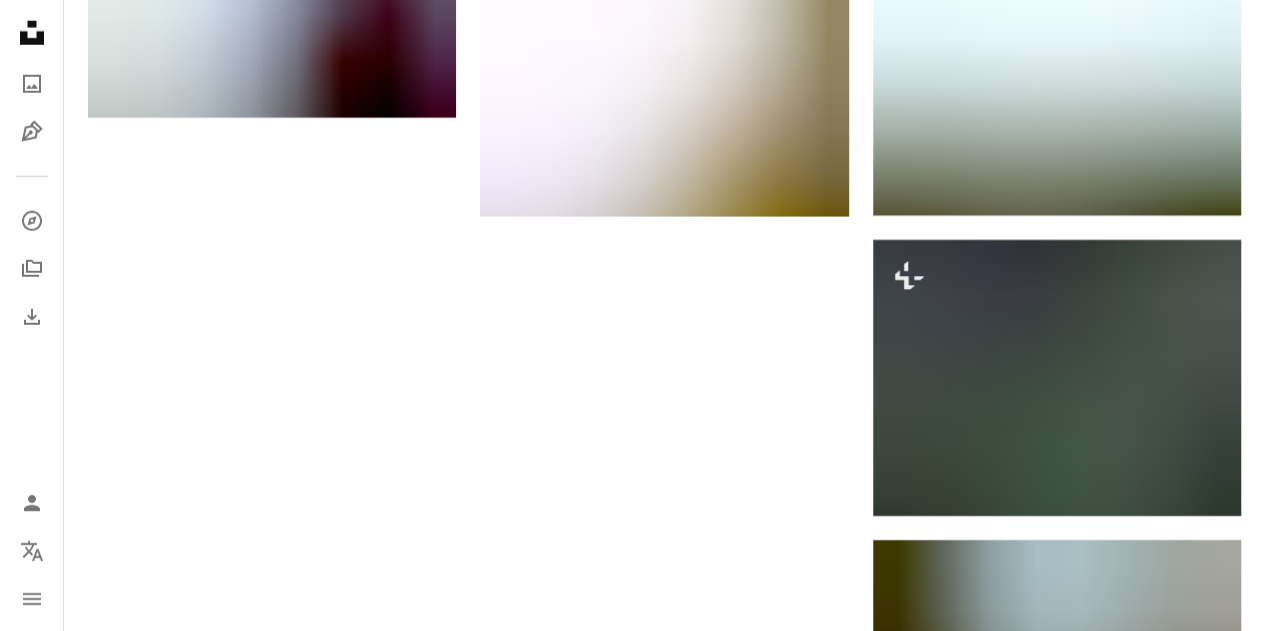 scroll, scrollTop: 3200, scrollLeft: 0, axis: vertical 